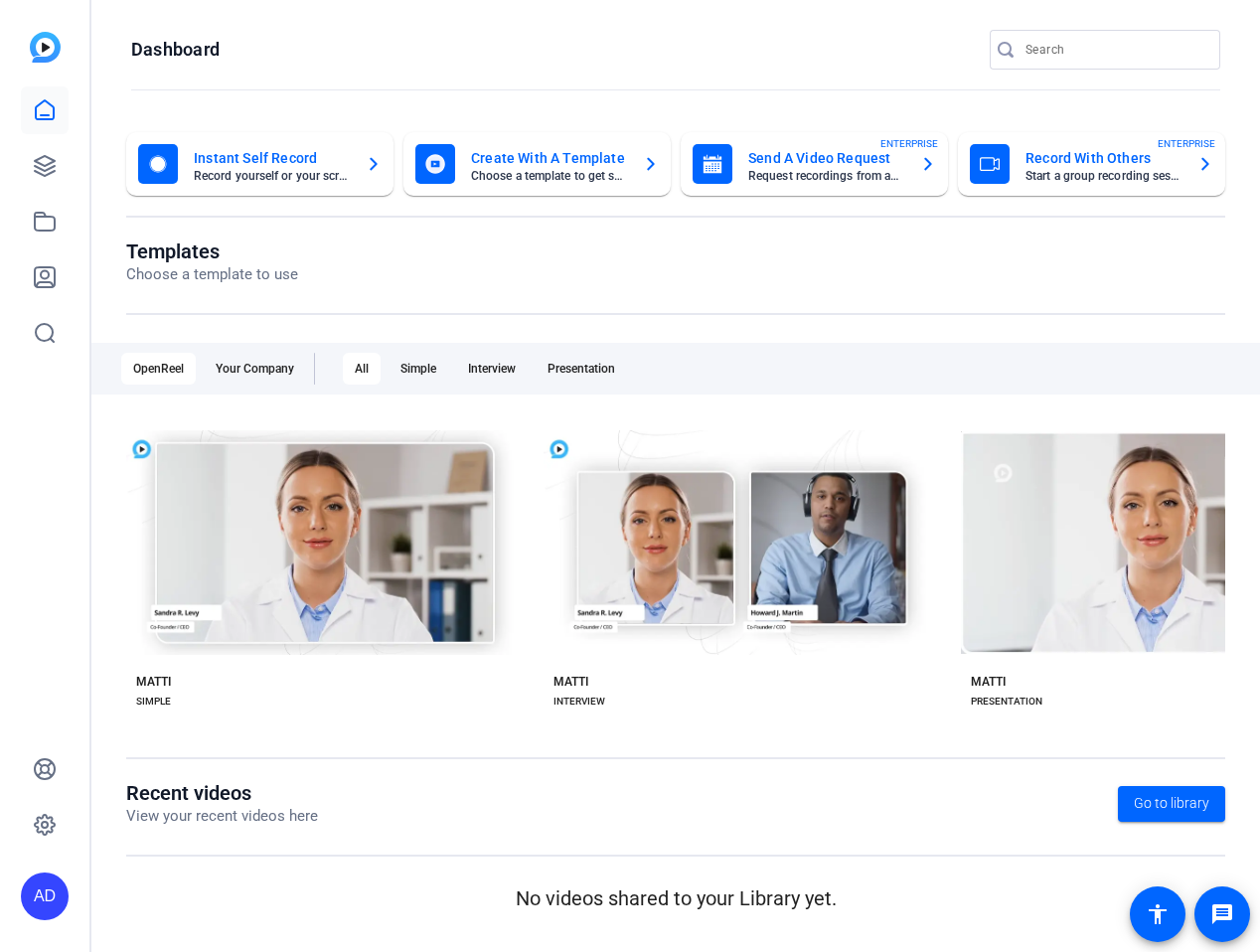 scroll, scrollTop: 0, scrollLeft: 0, axis: both 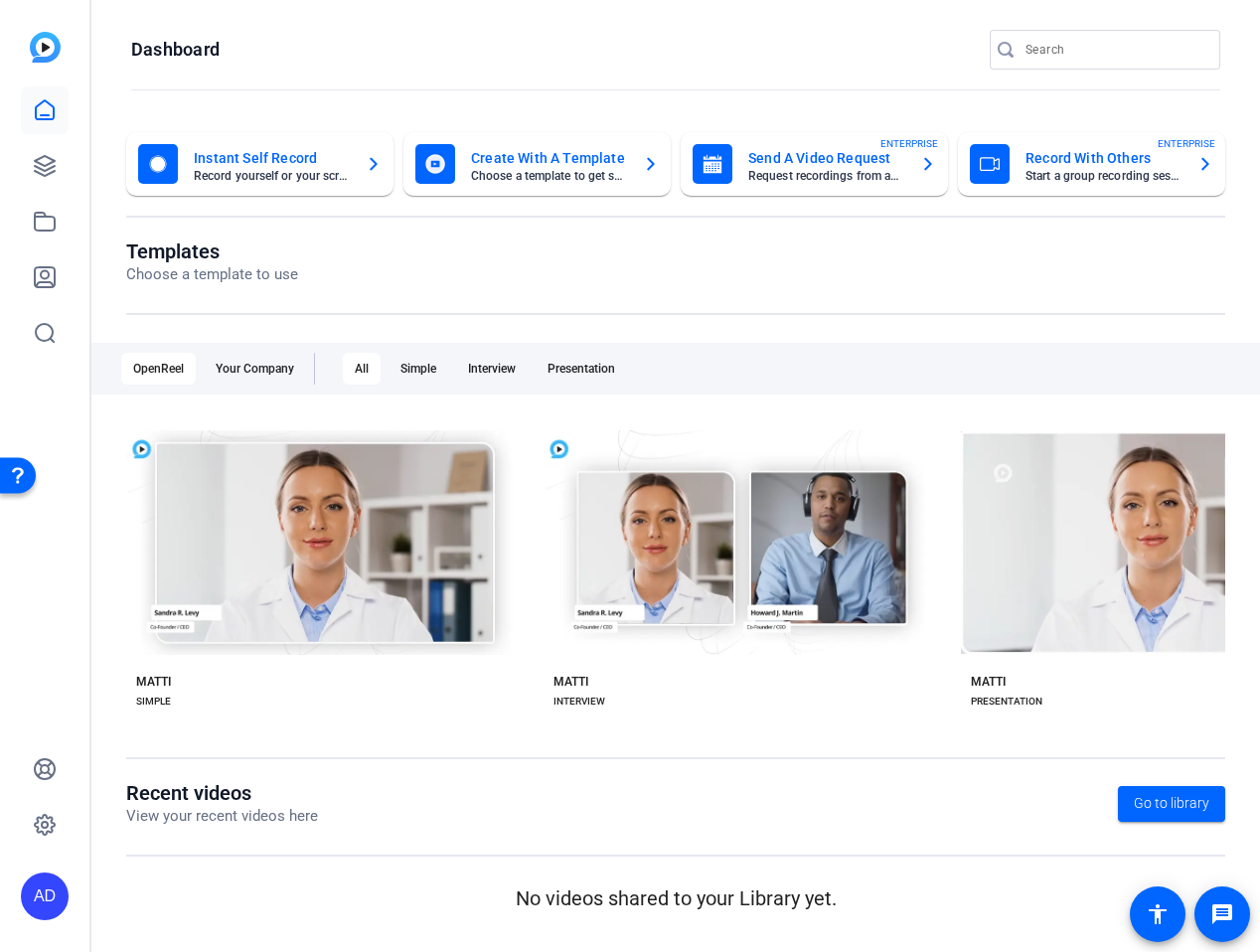 click on "Send A Video Request" 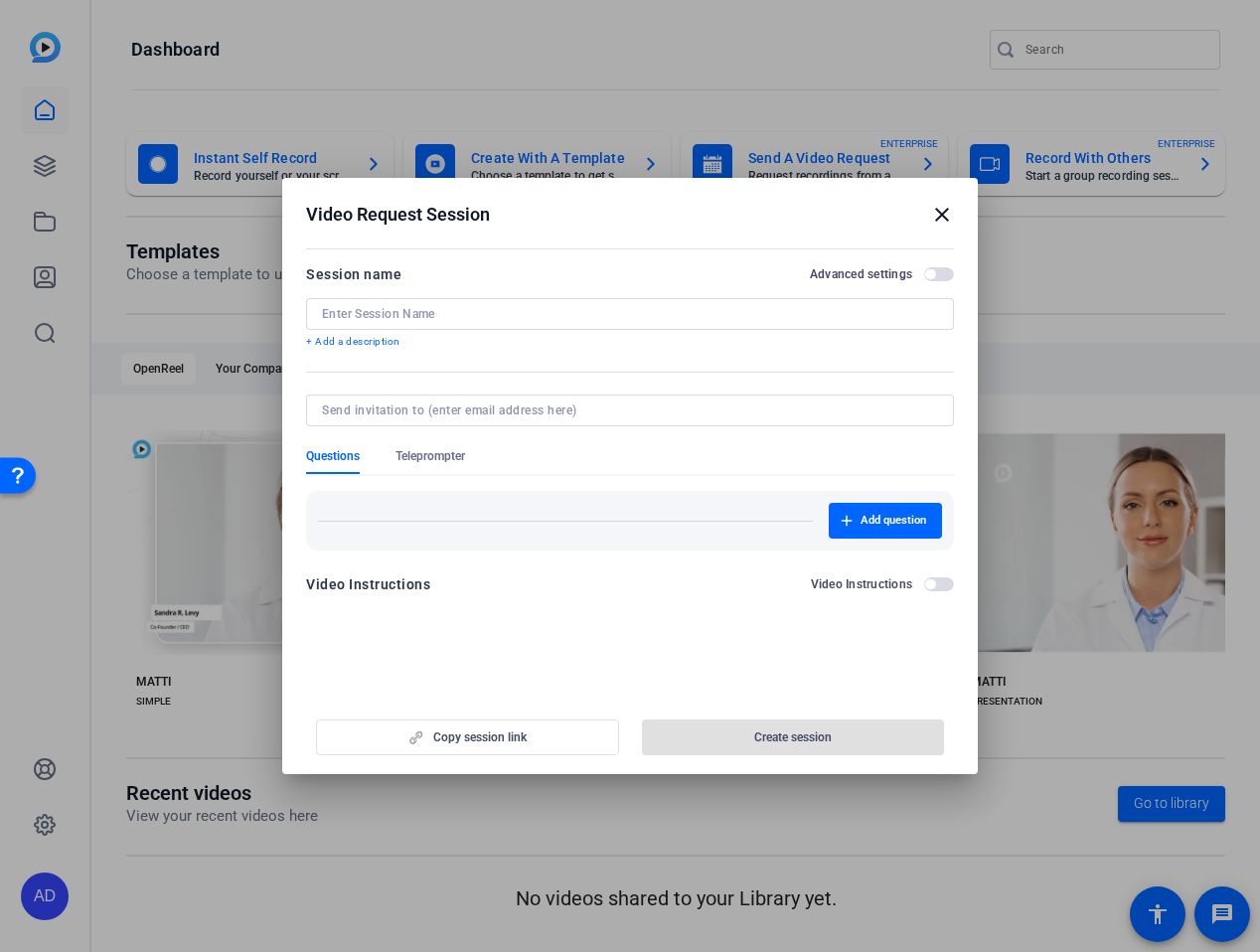 click at bounding box center (630, 314) 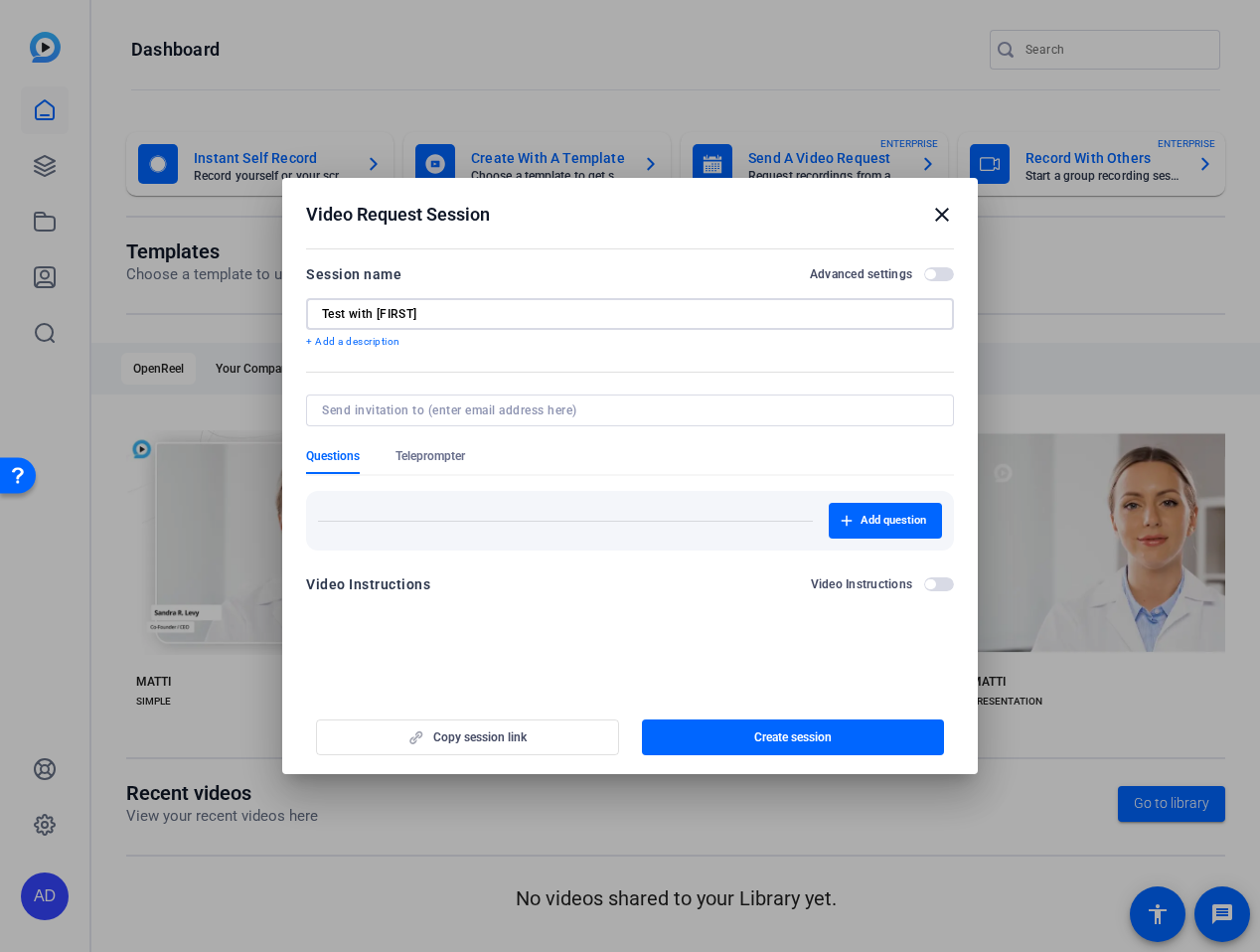 type on "Test with [FIRST]" 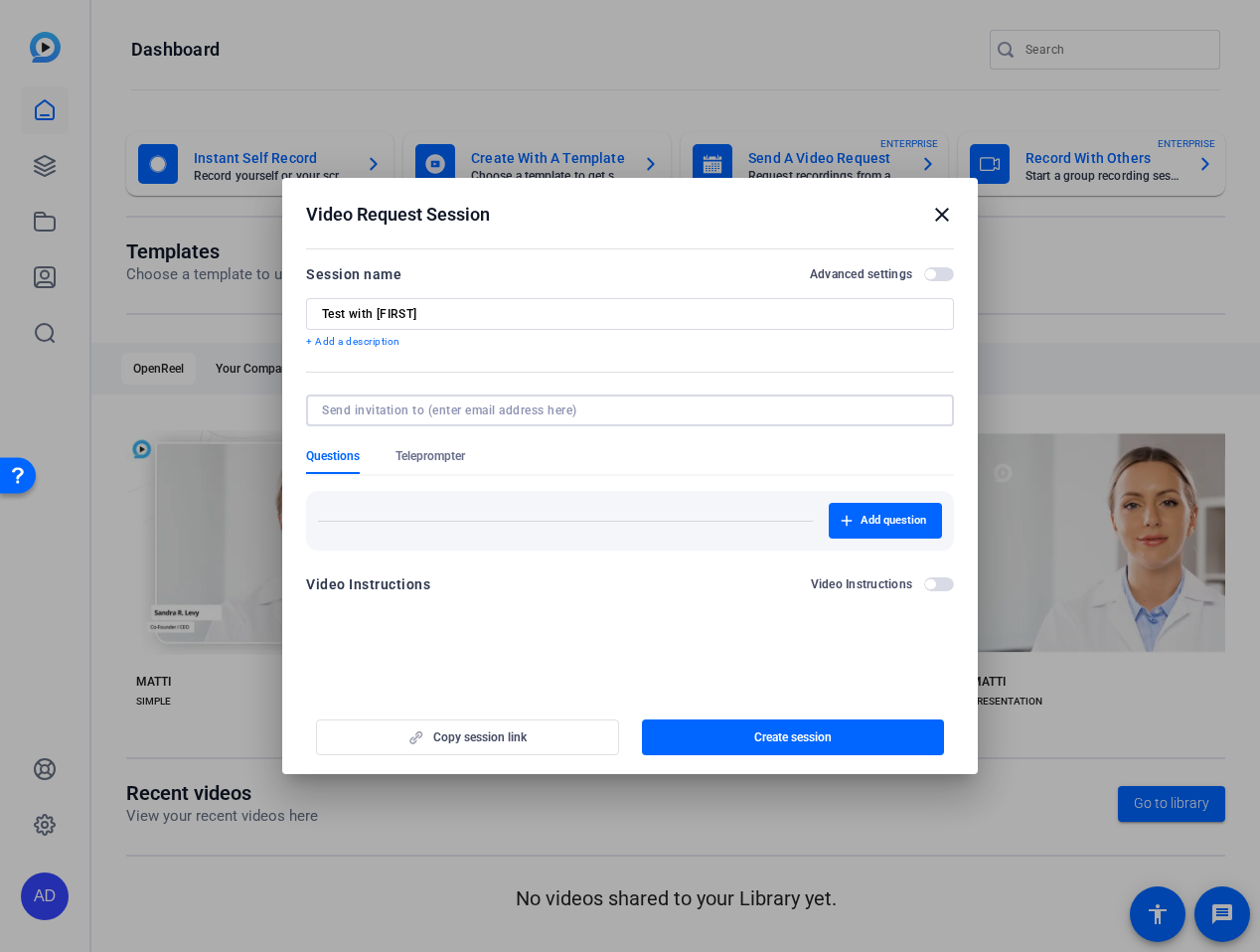 click at bounding box center (626, 410) 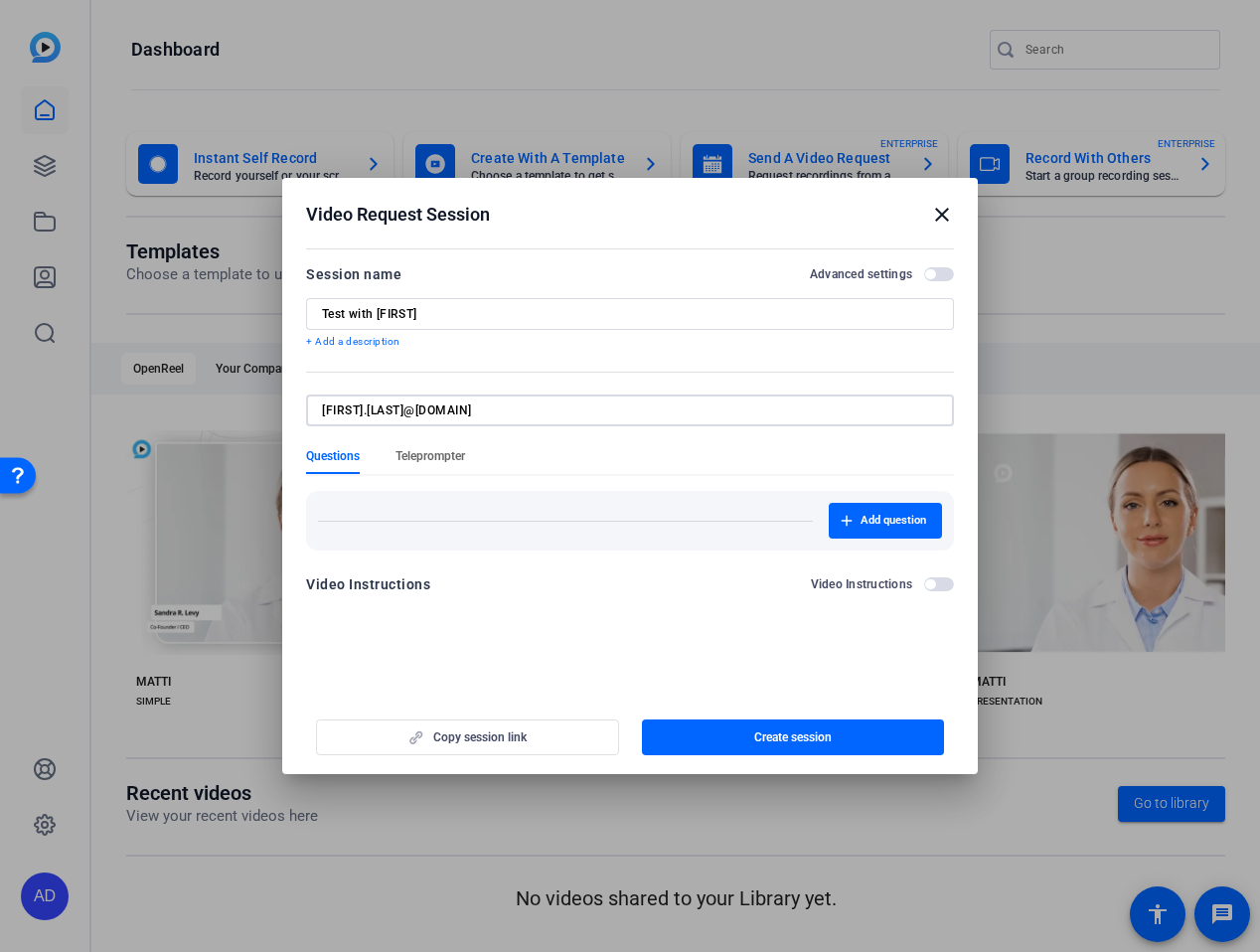 type on "[FIRST].[LAST]@[DOMAIN]" 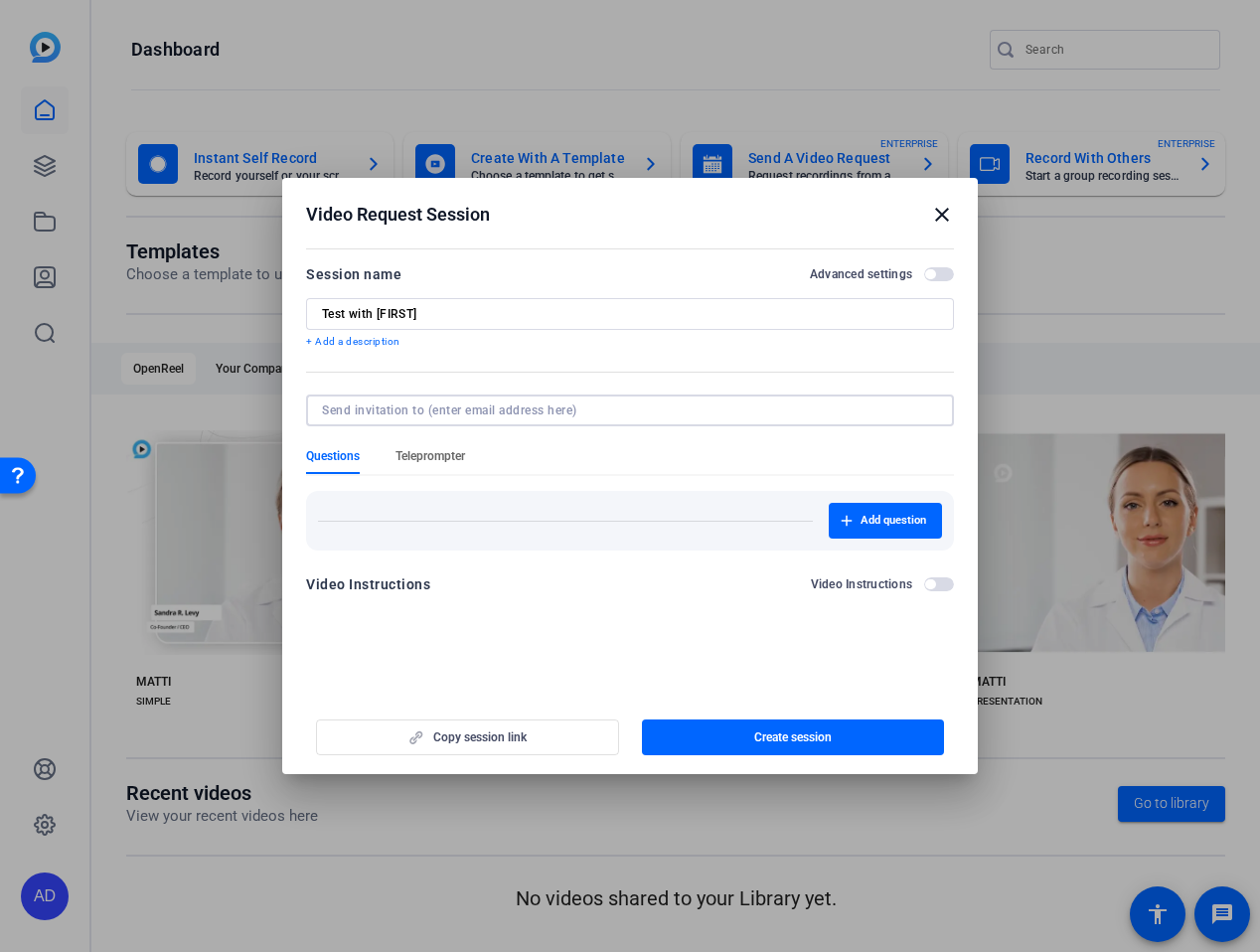 click on "Session name Advanced settings Test with [FIRST]  + Add a description  Questions Teleprompter
Add question  Video Instructions Video Instructions" at bounding box center [630, 435] 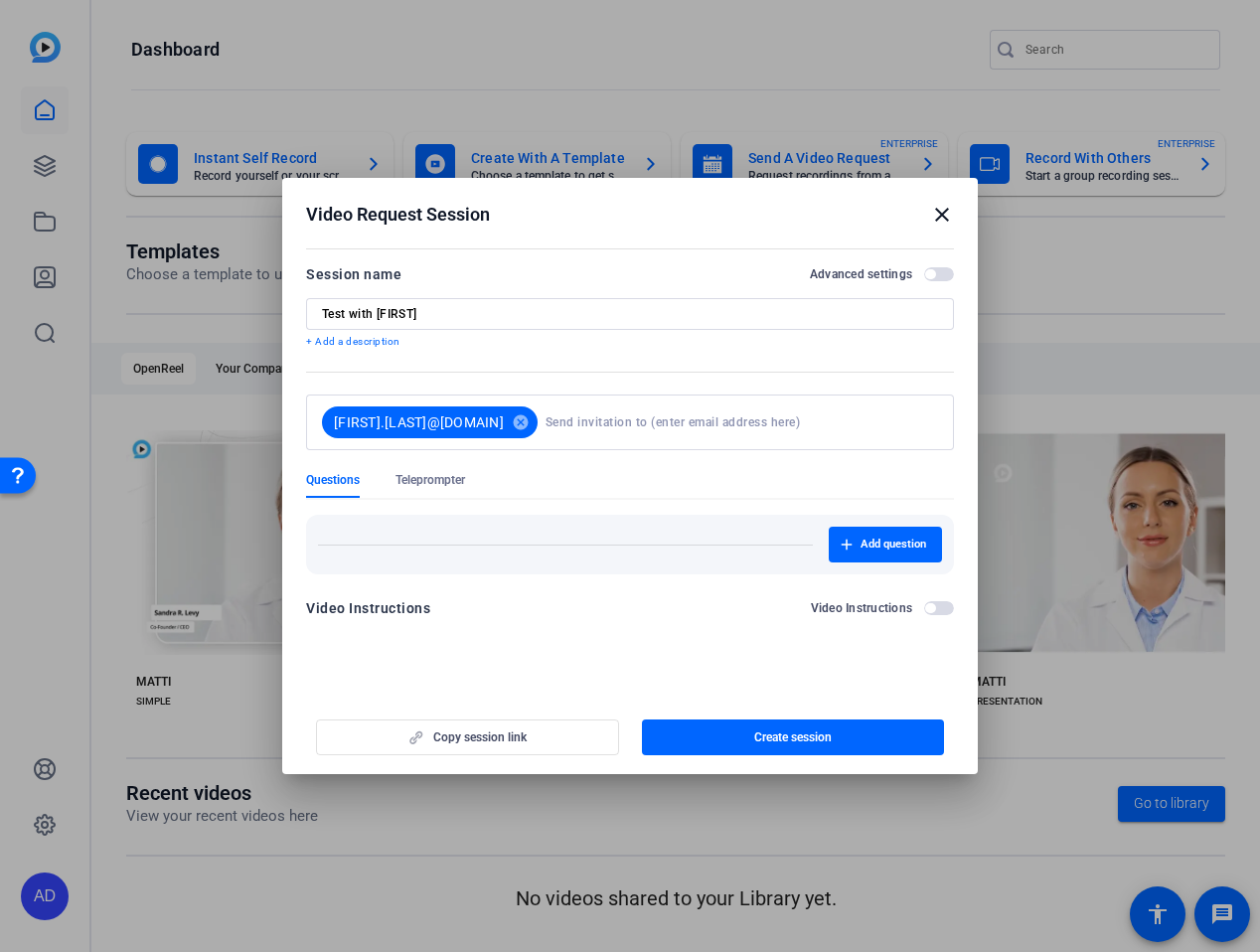 click on "Questions" at bounding box center (333, 480) 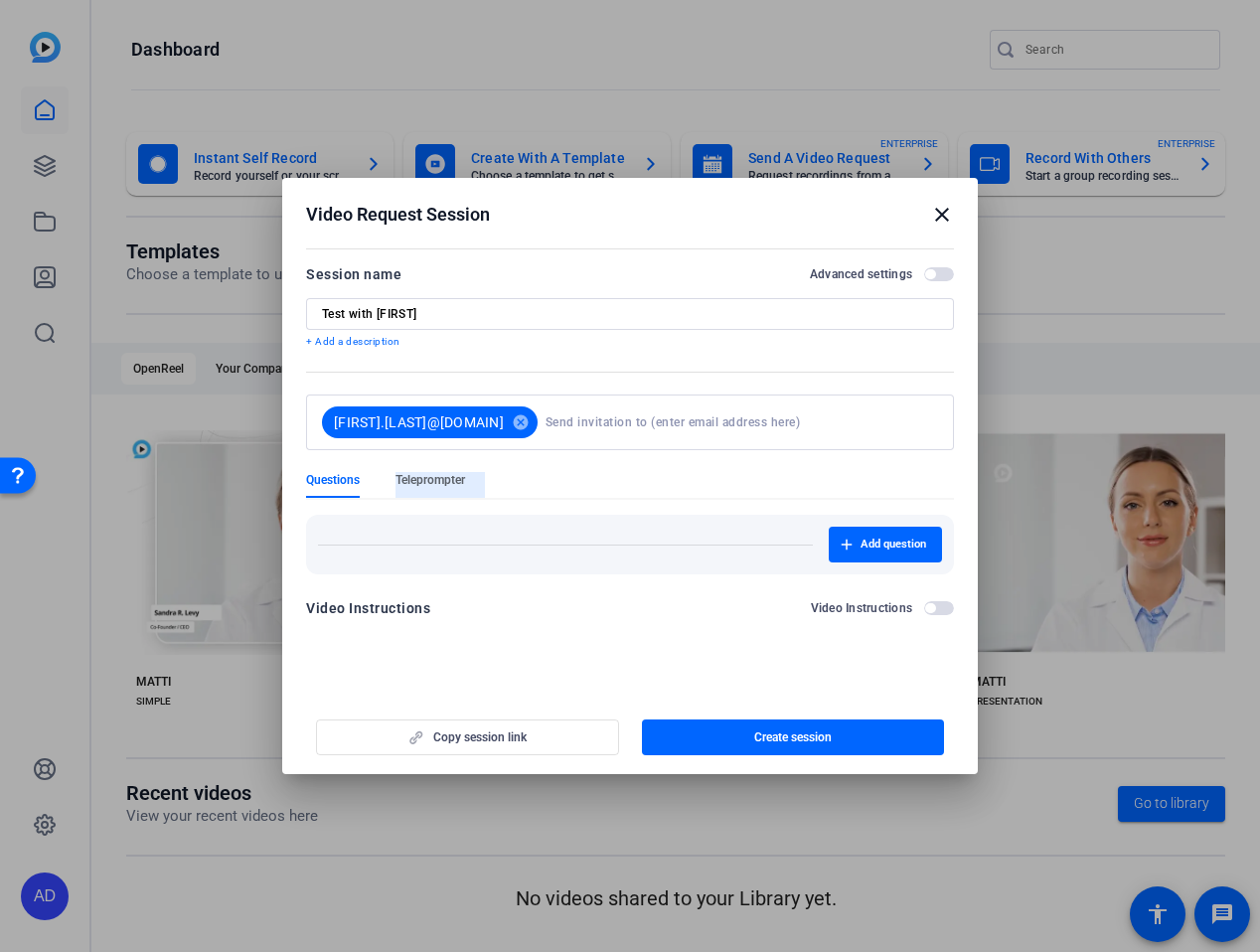 click on "Teleprompter" at bounding box center [430, 485] 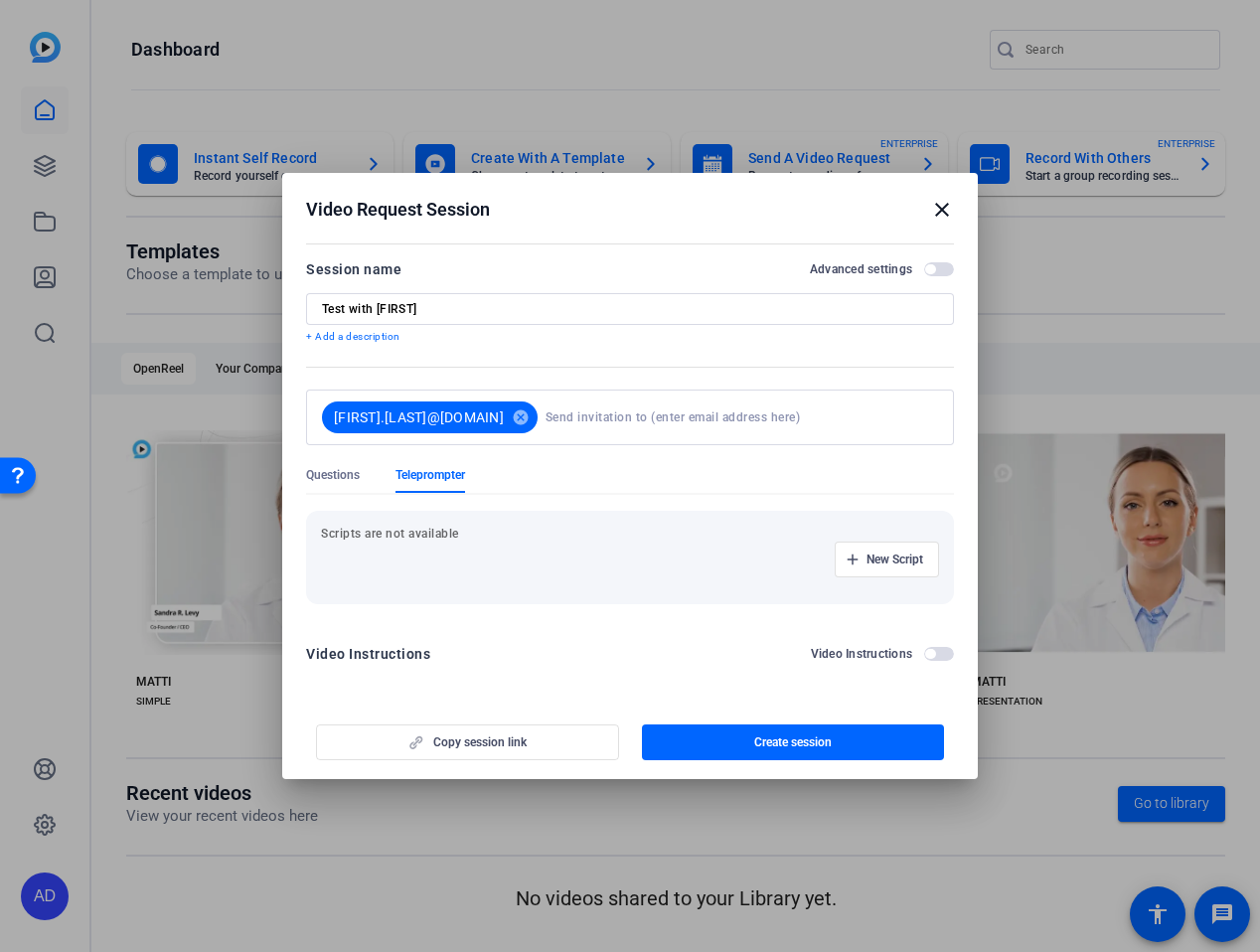 click at bounding box center (939, 654) 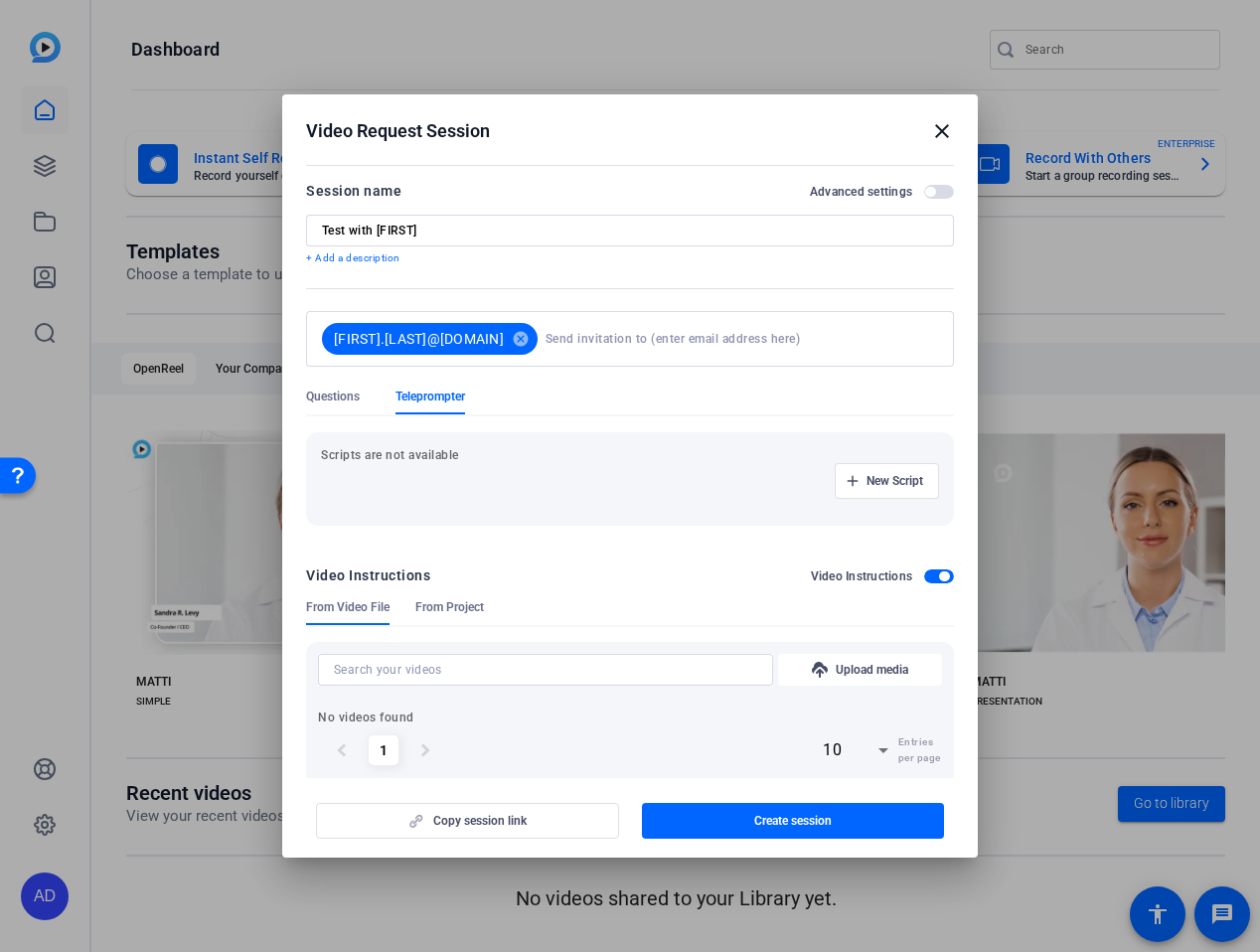 scroll, scrollTop: 31, scrollLeft: 0, axis: vertical 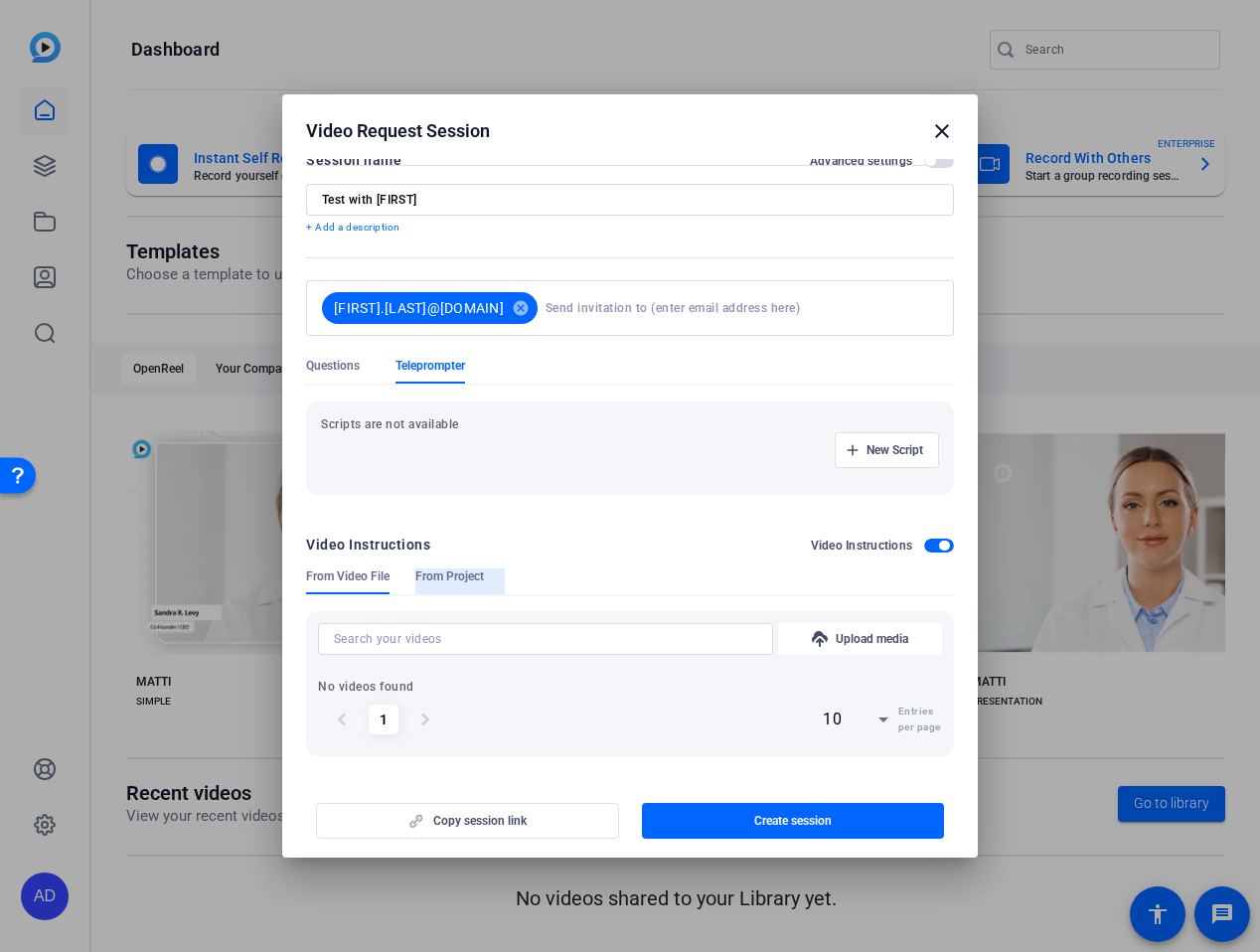 click on "From Project" at bounding box center (449, 576) 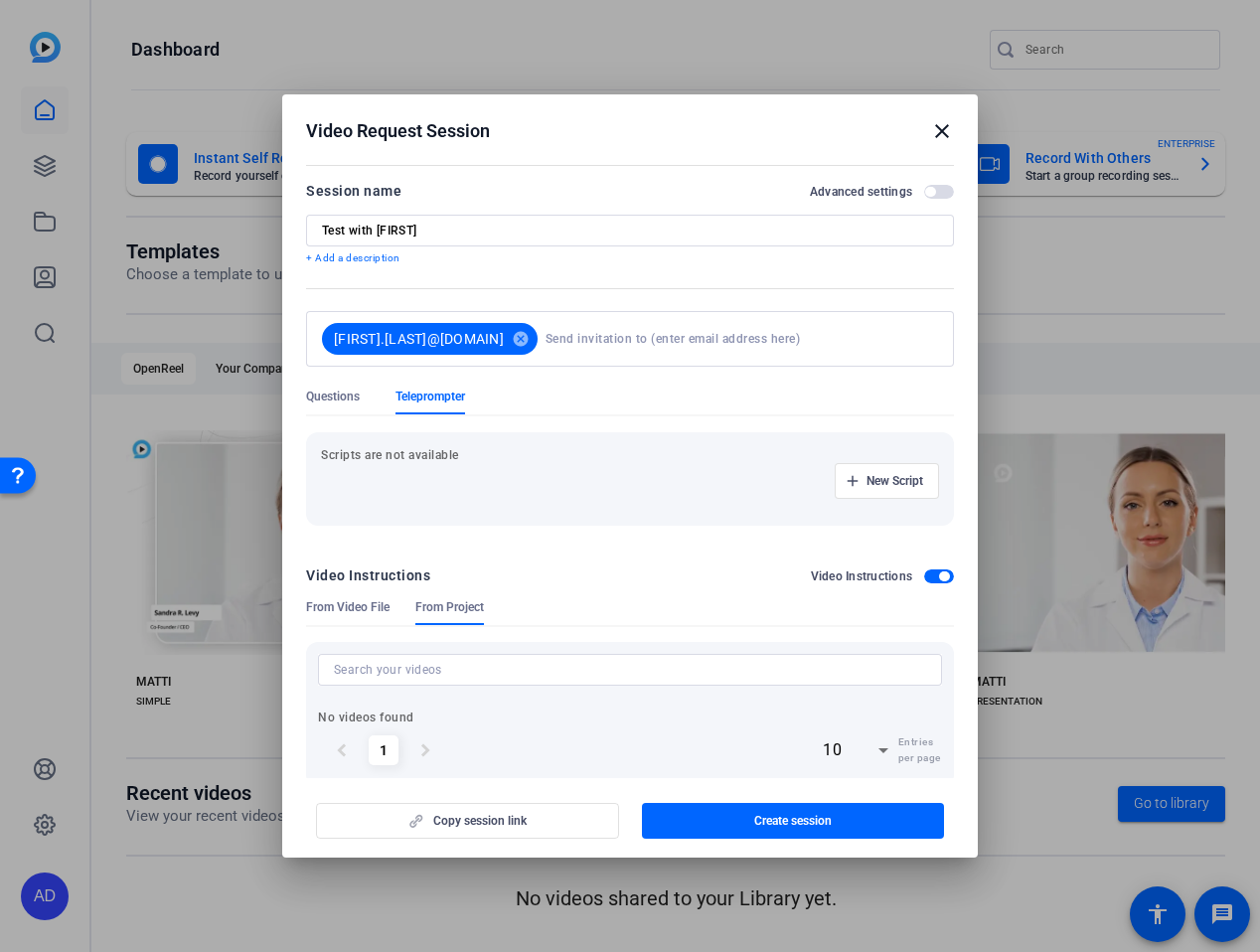 click on "From Video File" at bounding box center (348, 607) 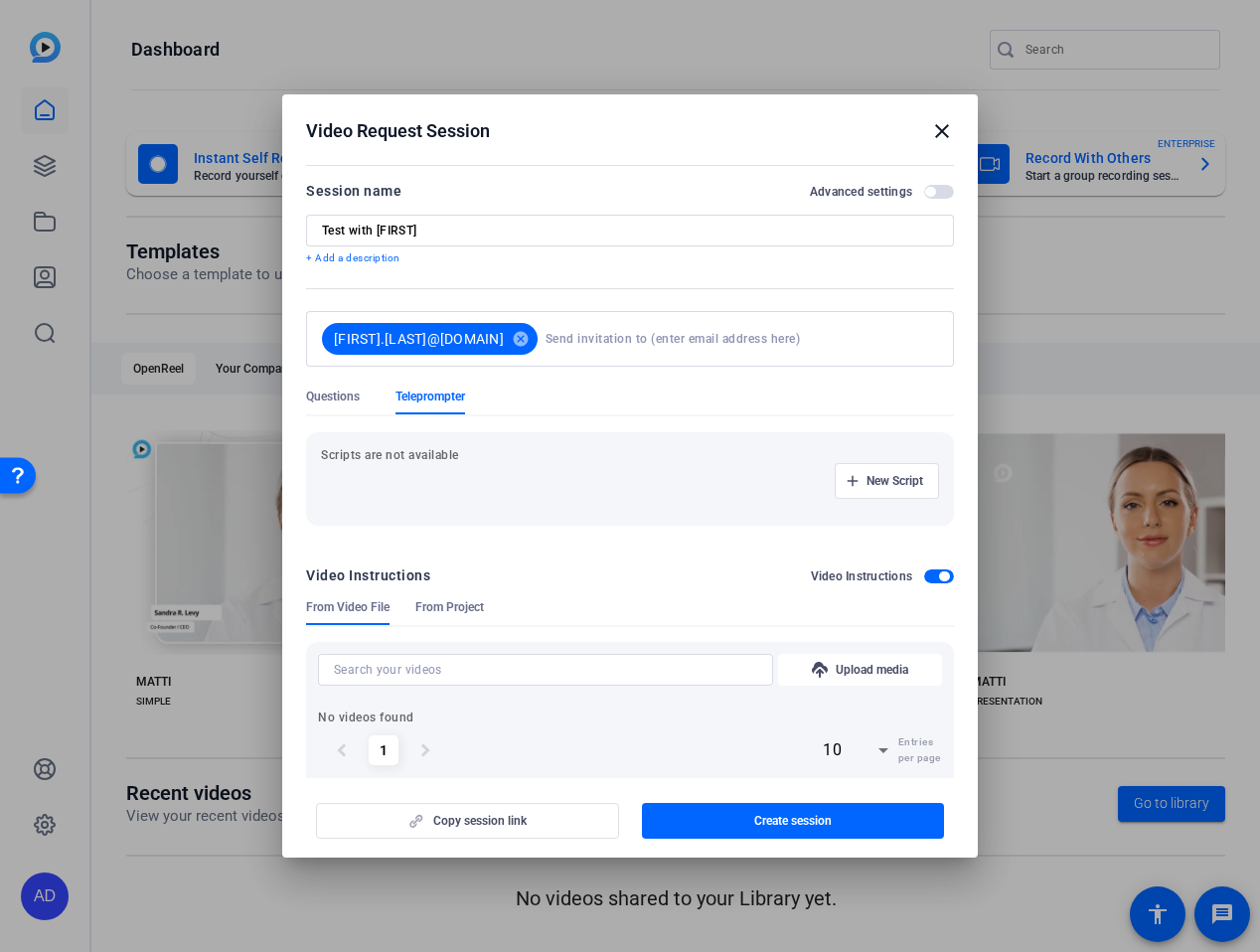 click at bounding box center [939, 192] 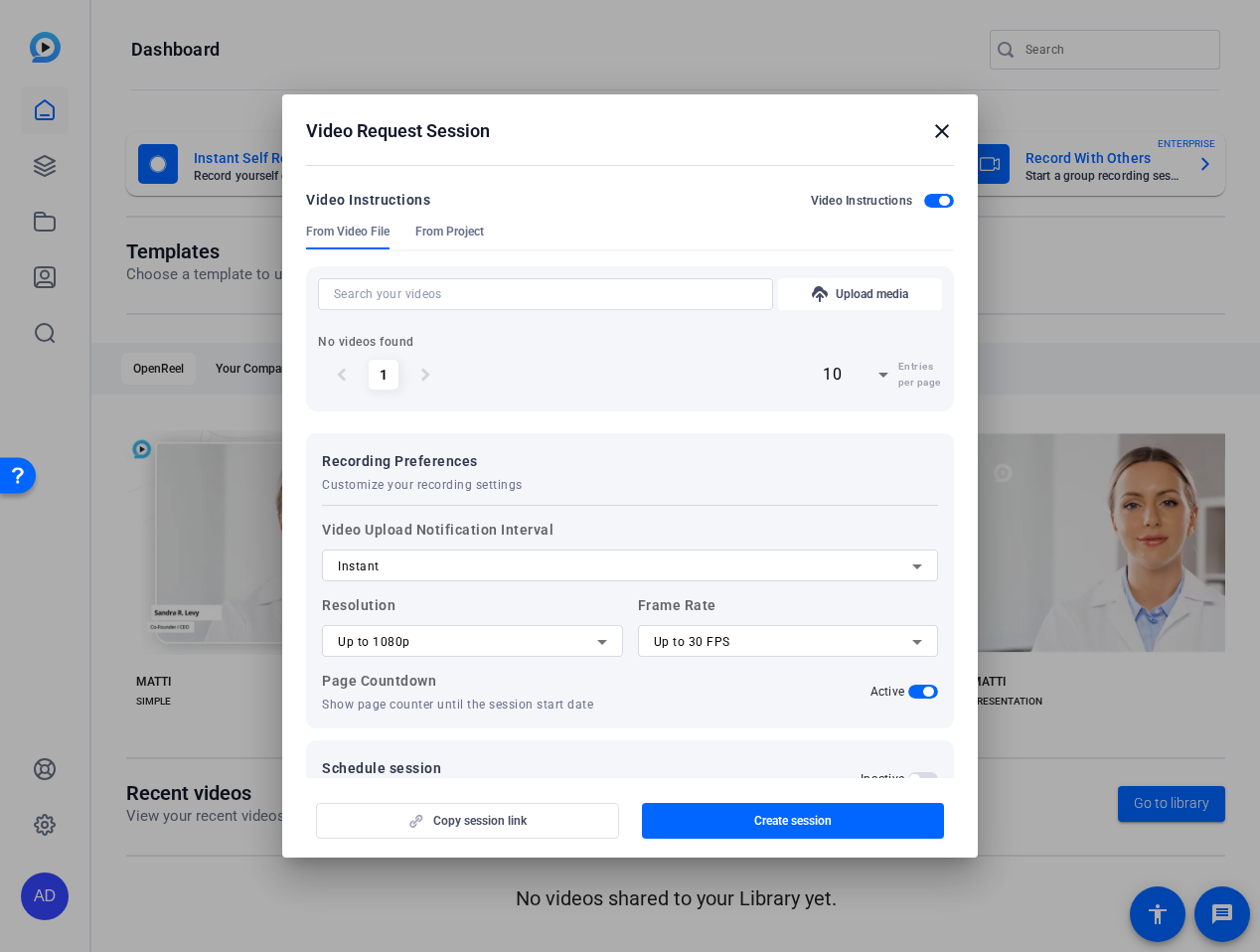 scroll, scrollTop: 0, scrollLeft: 0, axis: both 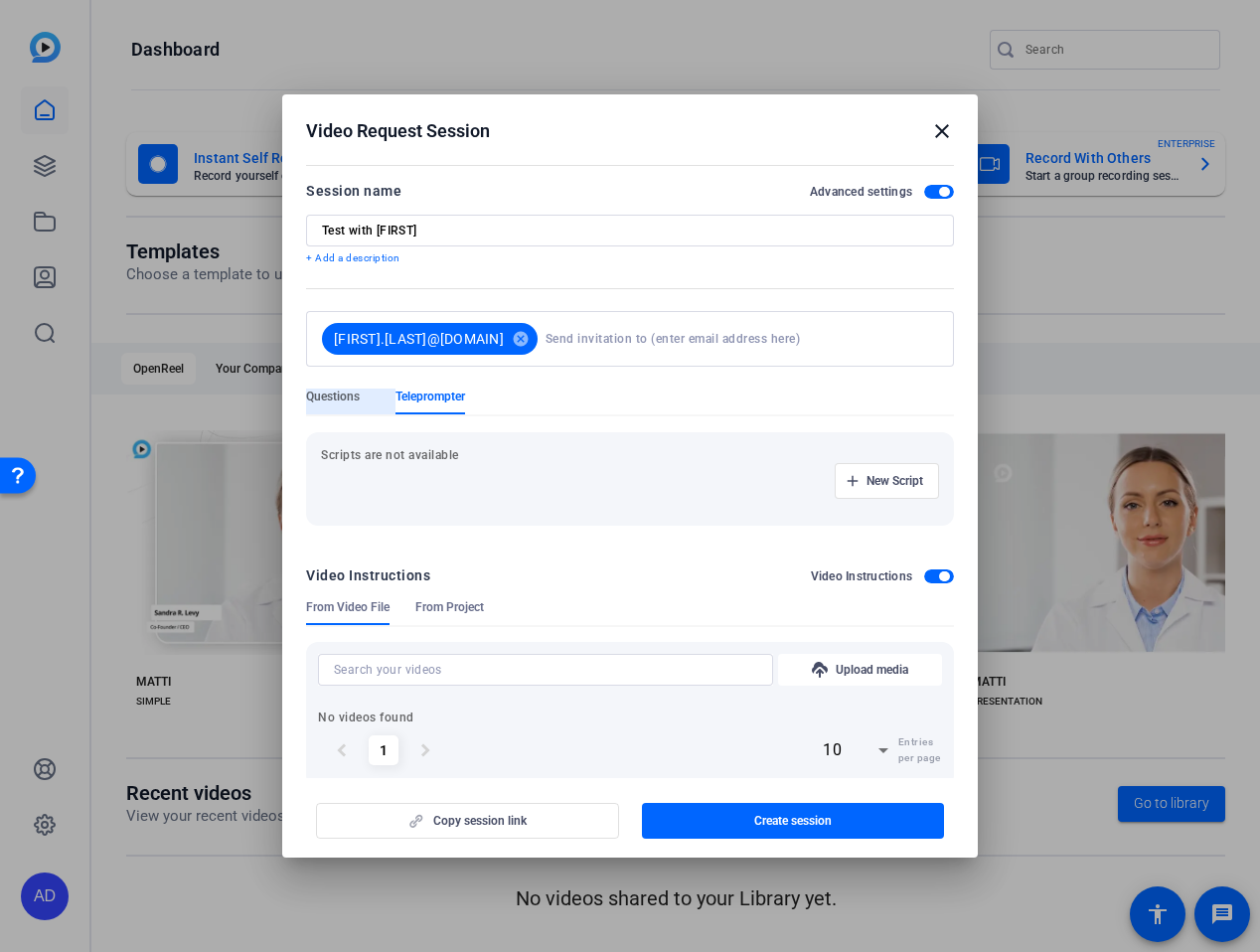 click on "Questions" at bounding box center (351, 401) 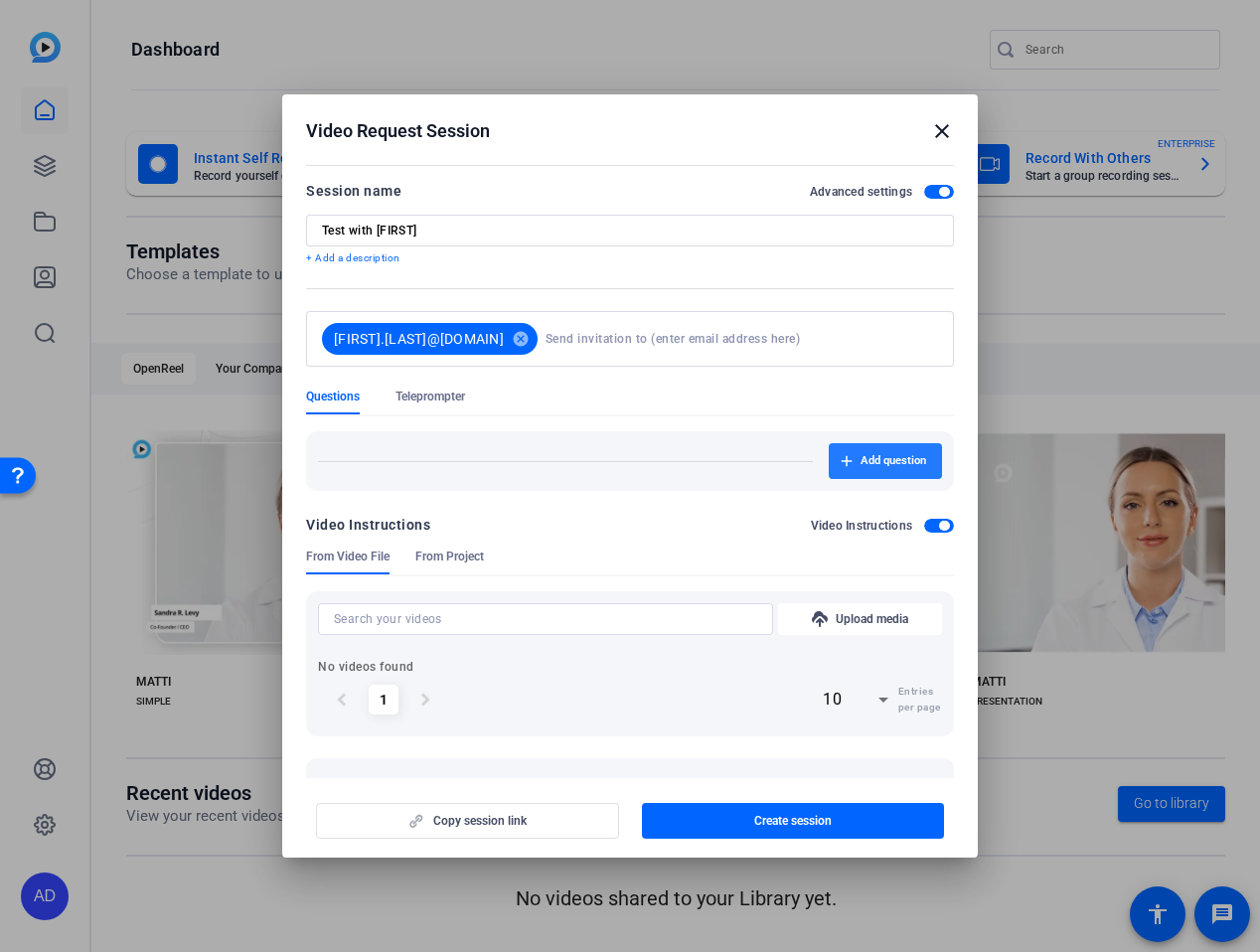 click at bounding box center (885, 461) 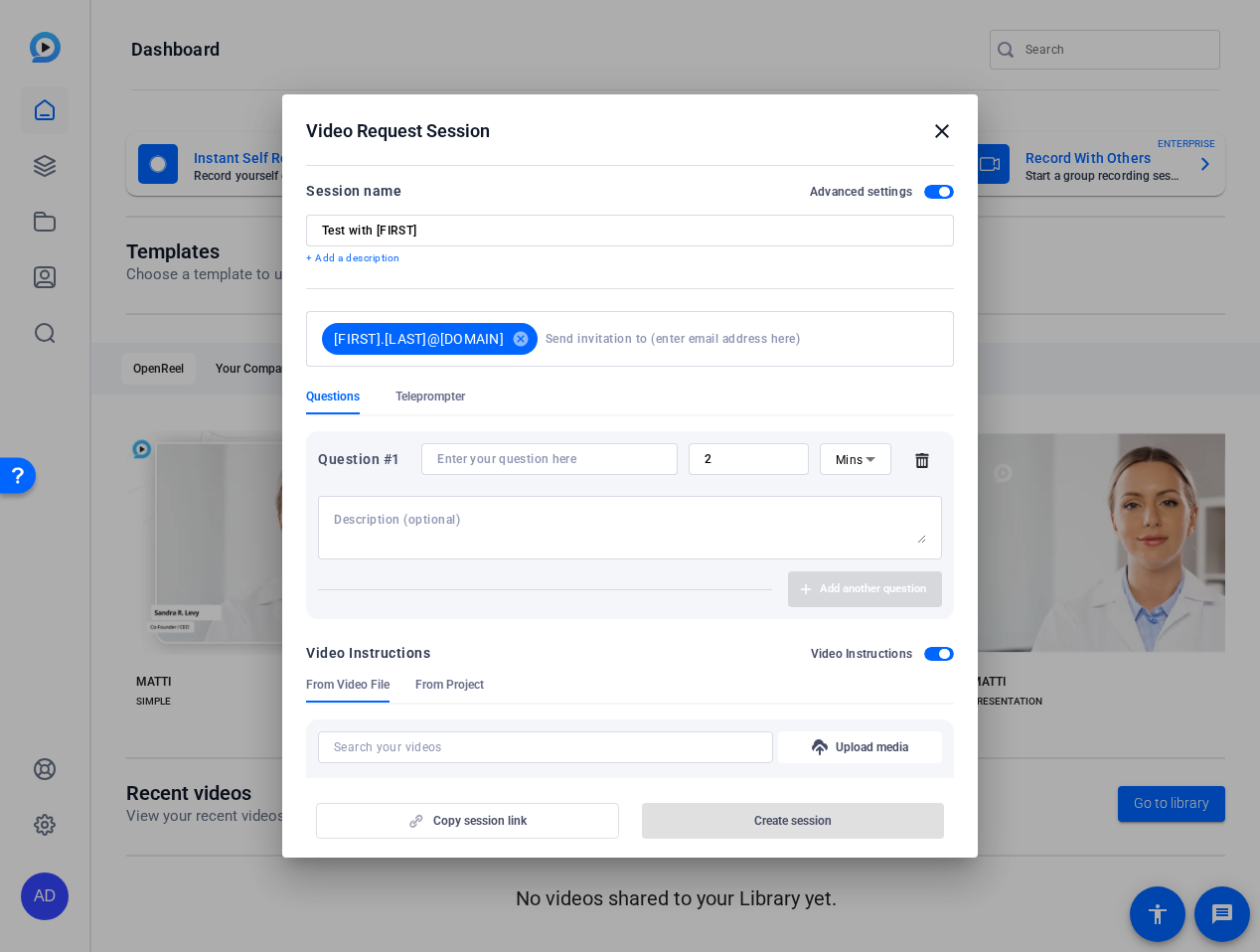 click at bounding box center [550, 459] 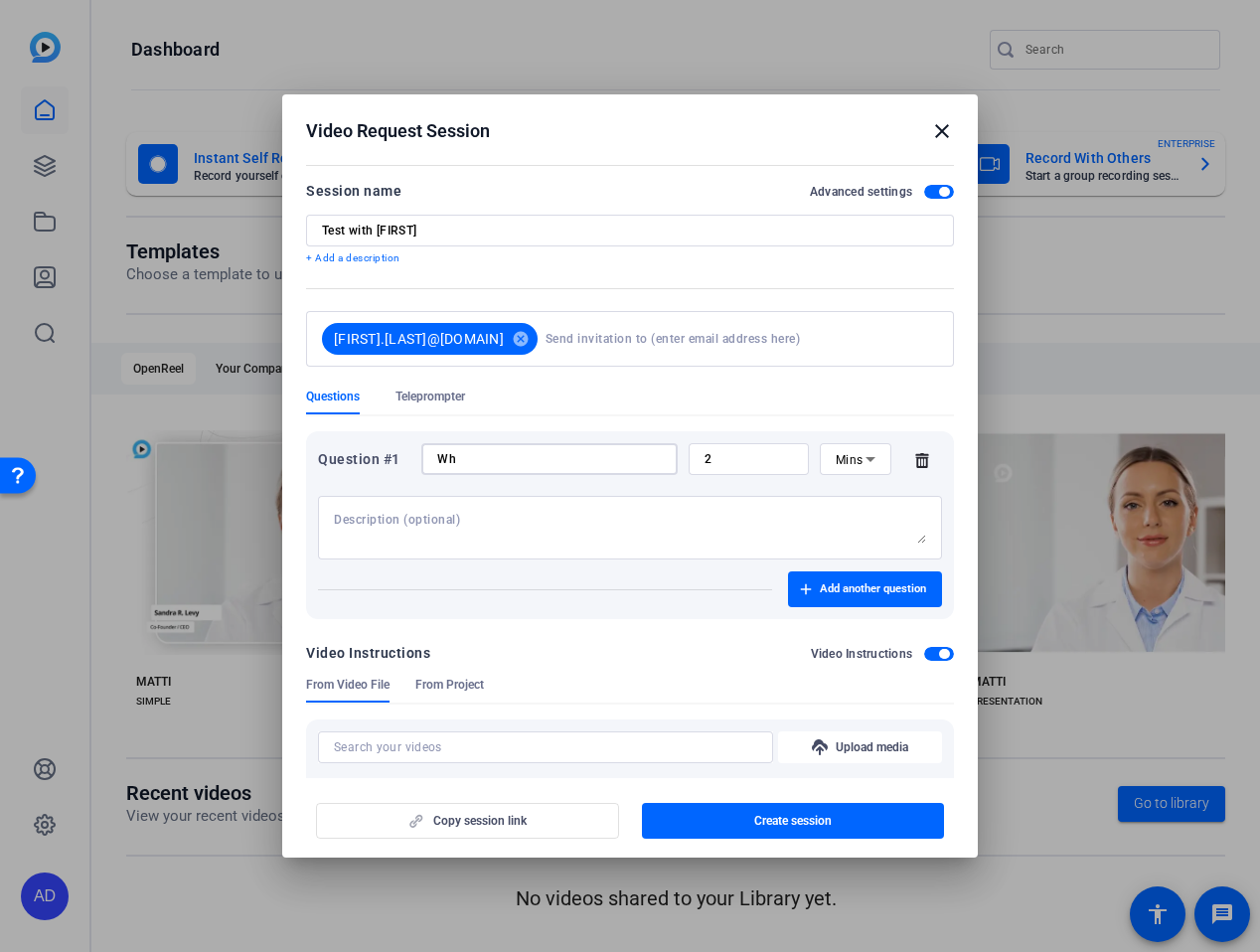 type on "W" 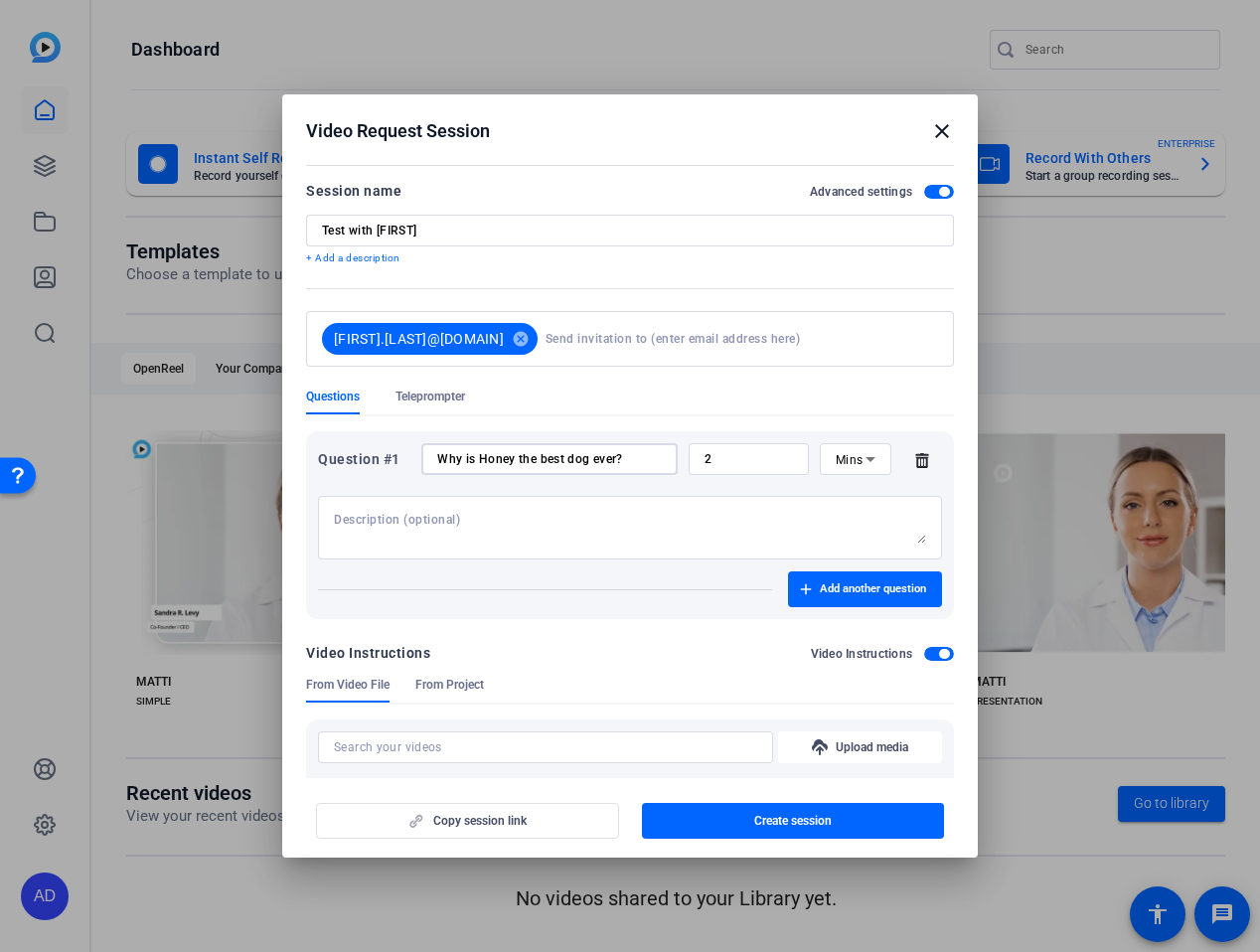 type on "Why is Honey the best dog ever?" 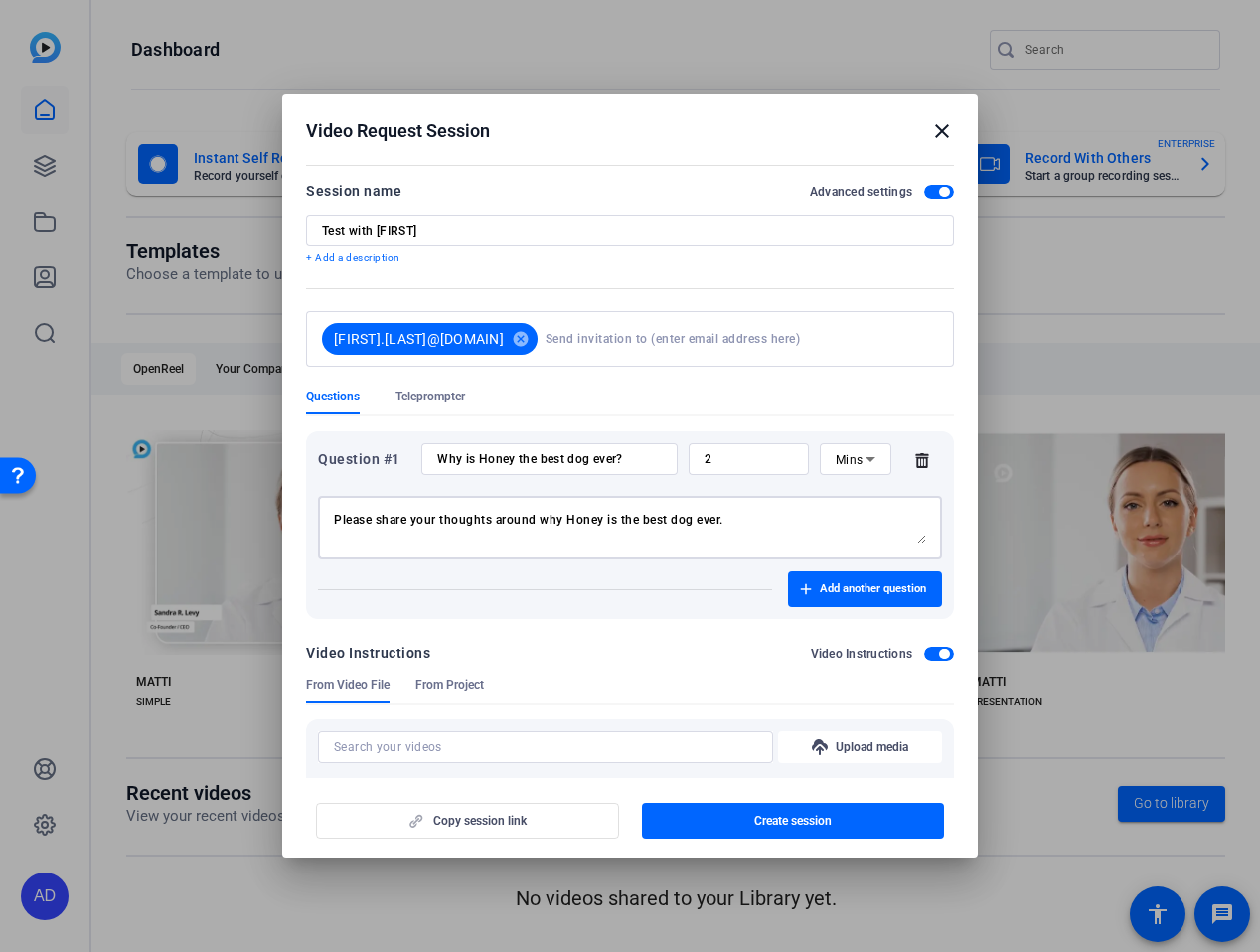 type on "Please share your thoughts around why Honey is the best dog ever." 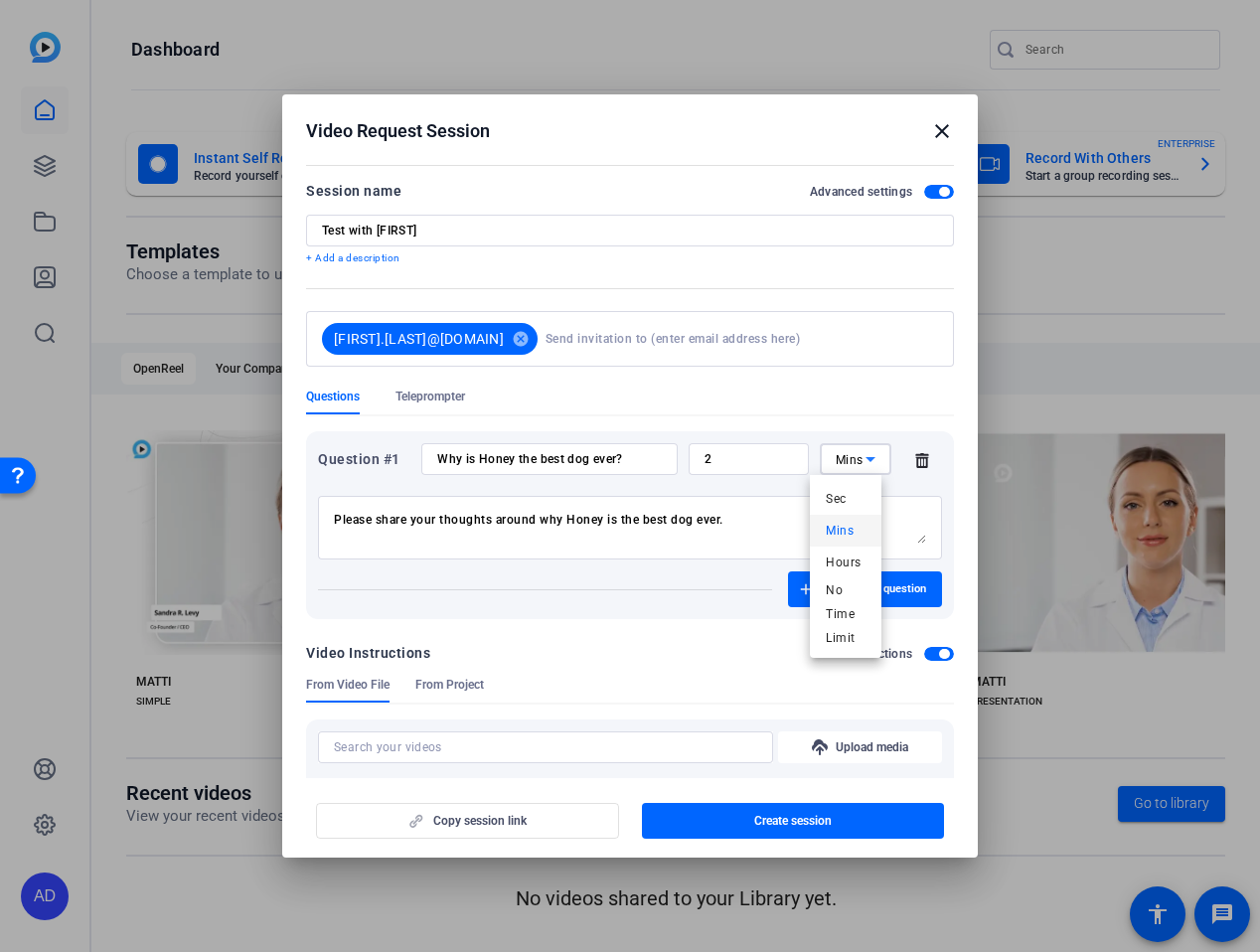 click at bounding box center [630, 476] 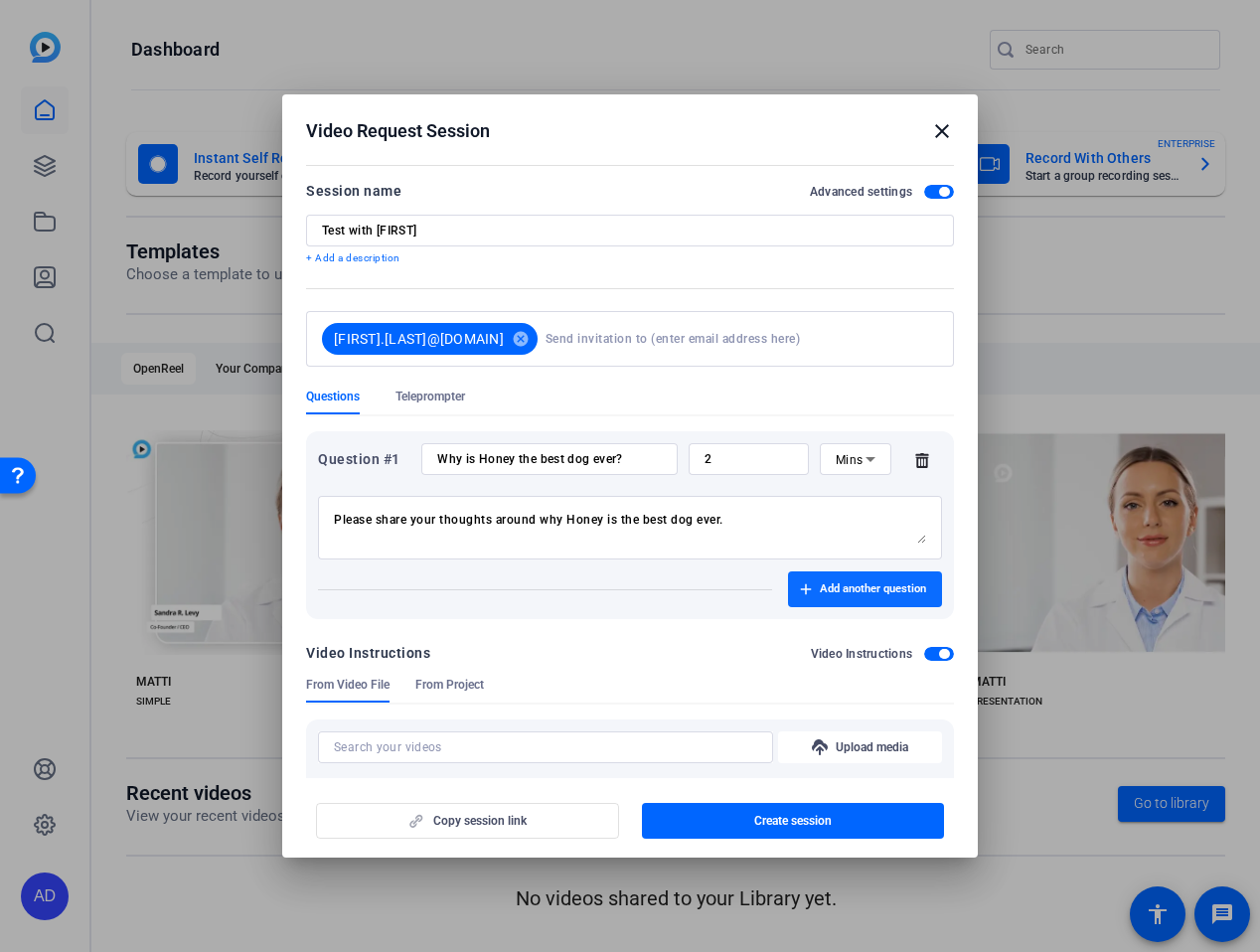 click at bounding box center [865, 589] 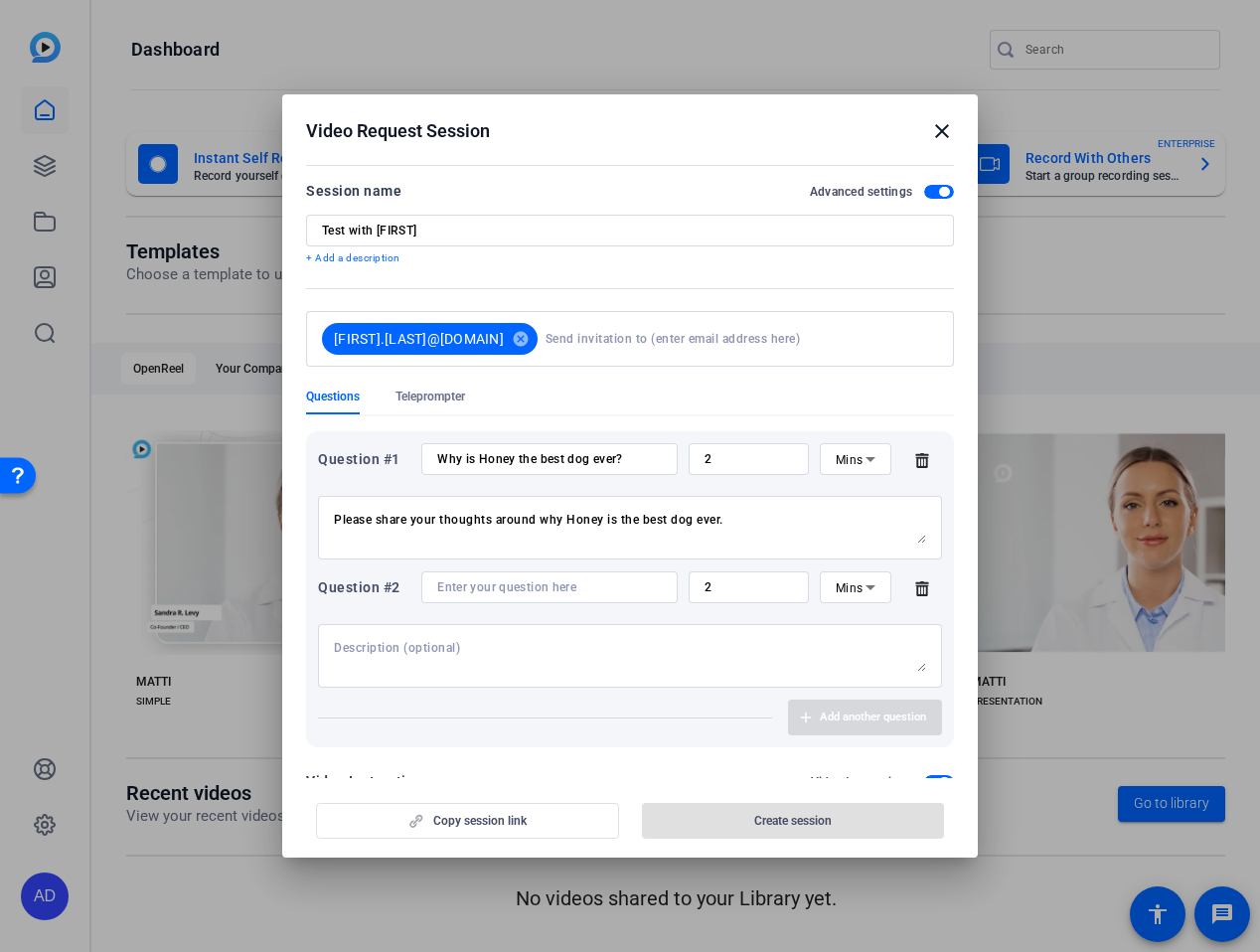 click at bounding box center [550, 587] 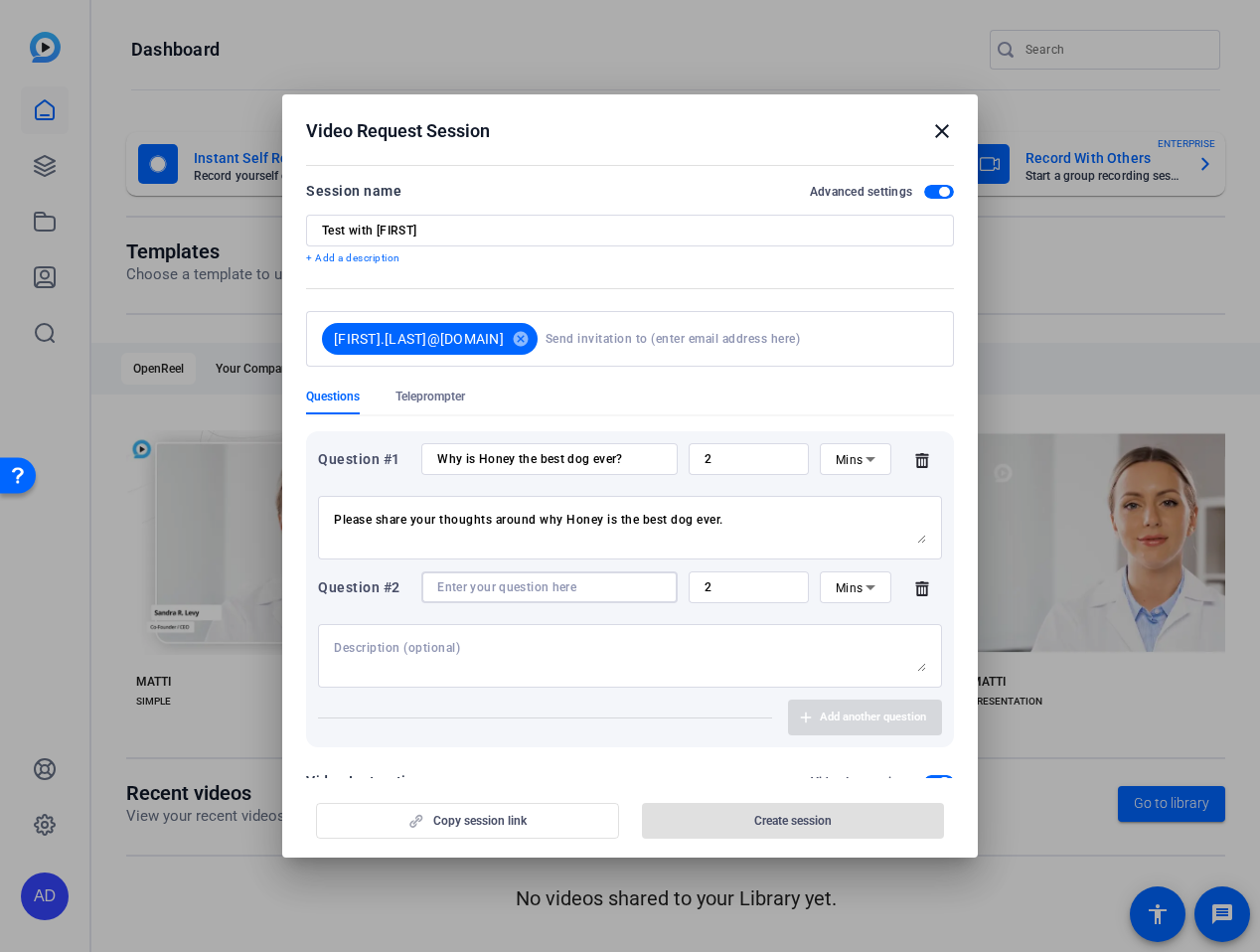 click at bounding box center [550, 587] 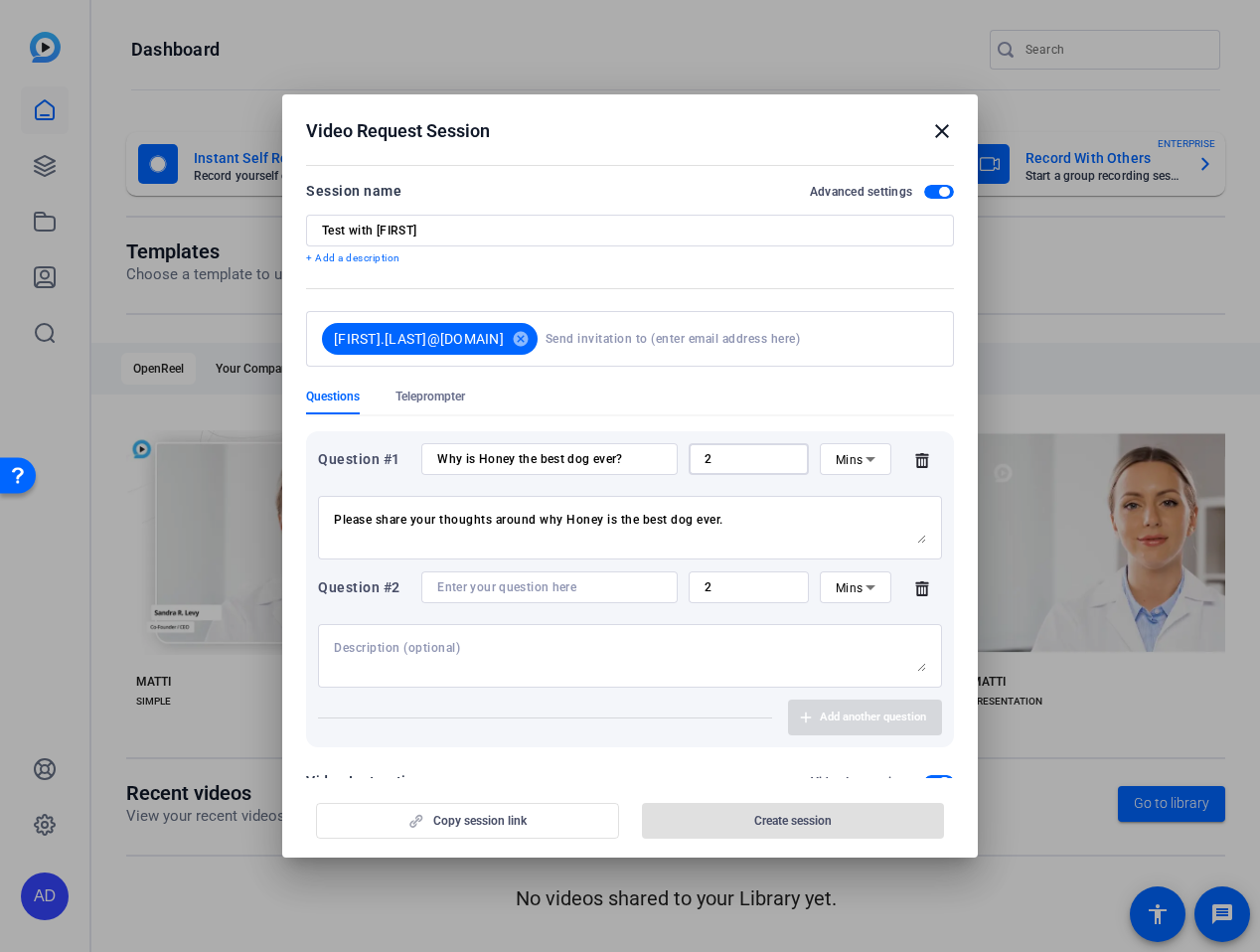 drag, startPoint x: 764, startPoint y: 460, endPoint x: 684, endPoint y: 462, distance: 80.025 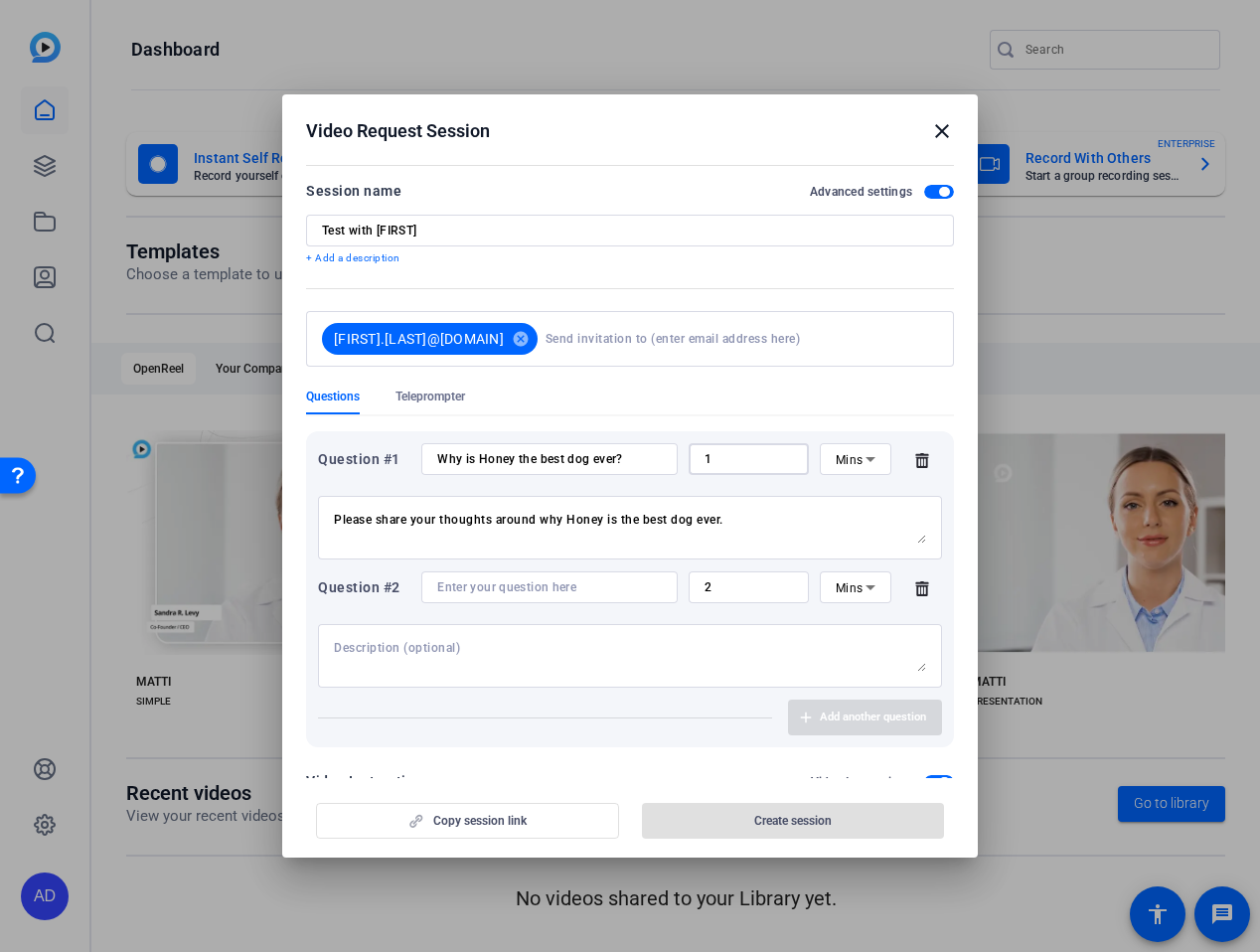 type on "1" 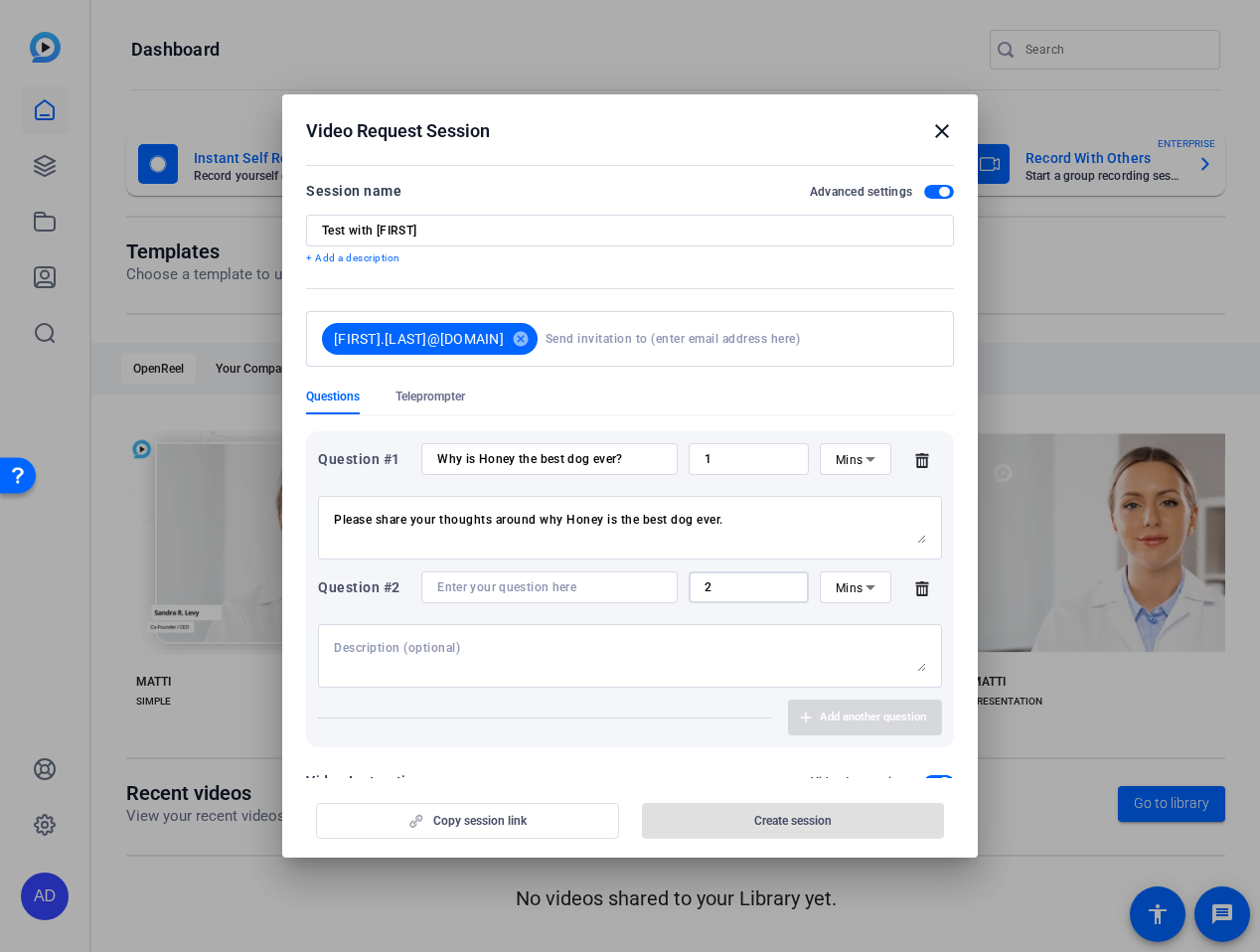 drag, startPoint x: 710, startPoint y: 589, endPoint x: 683, endPoint y: 588, distance: 27.01851 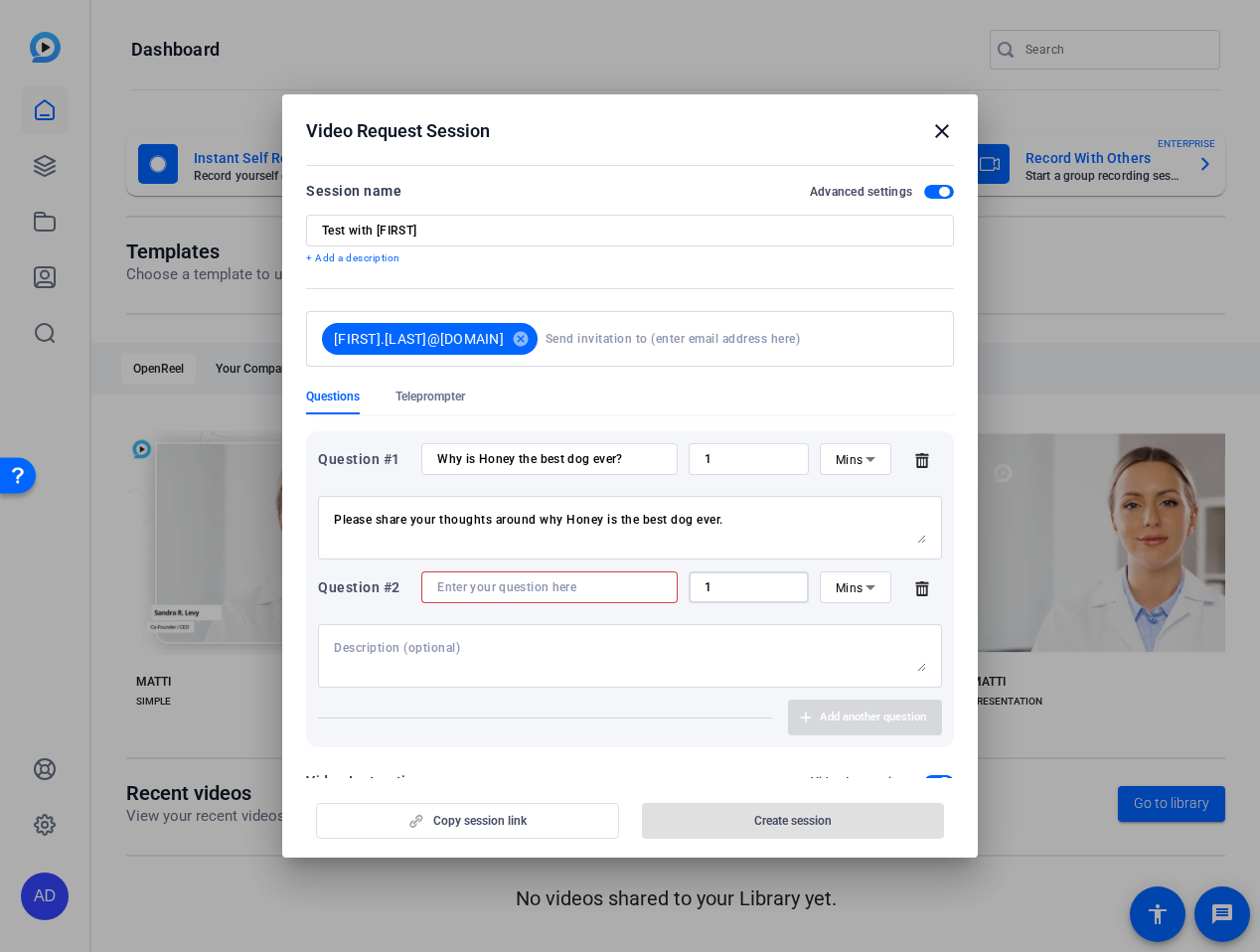 type on "1" 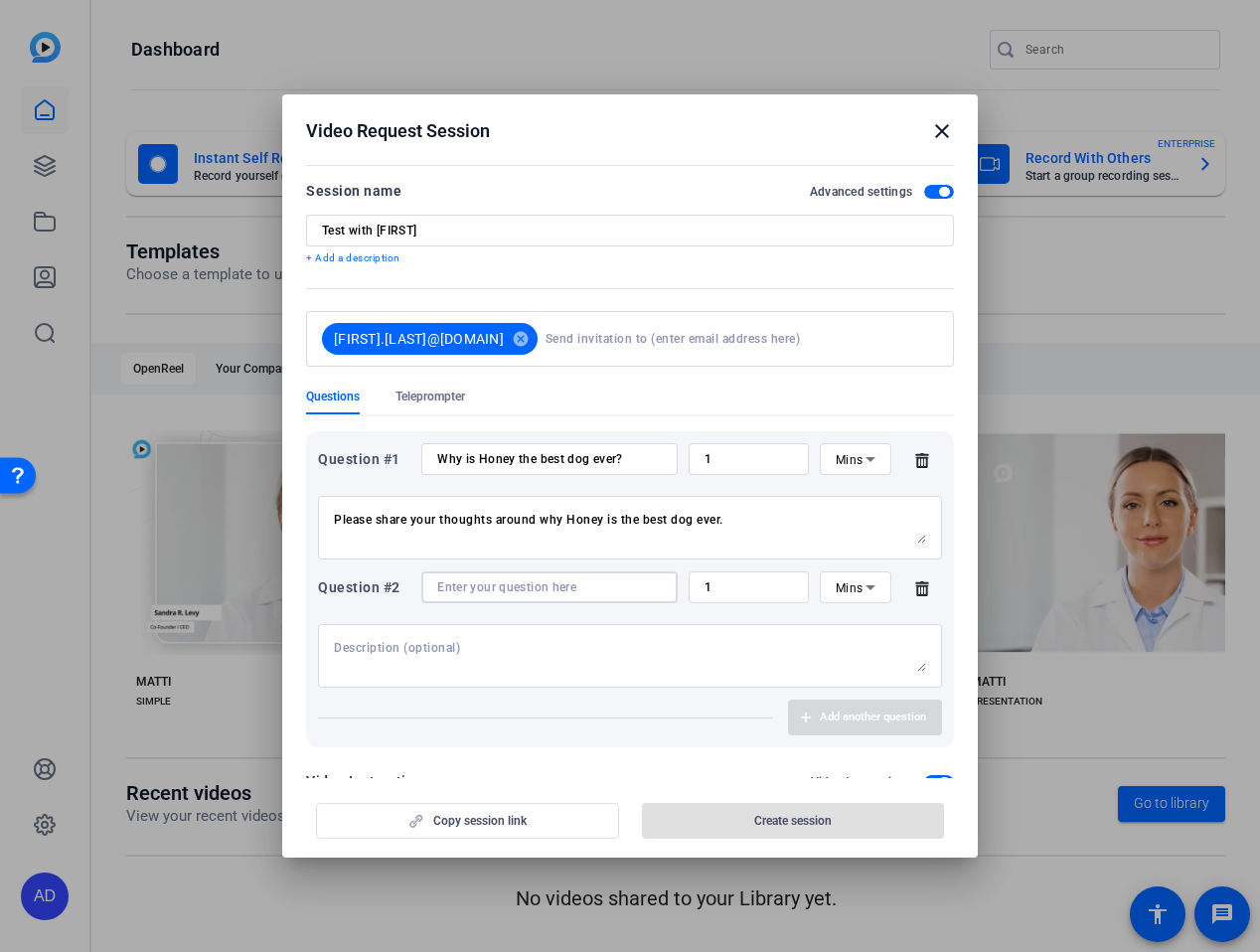 click at bounding box center (550, 587) 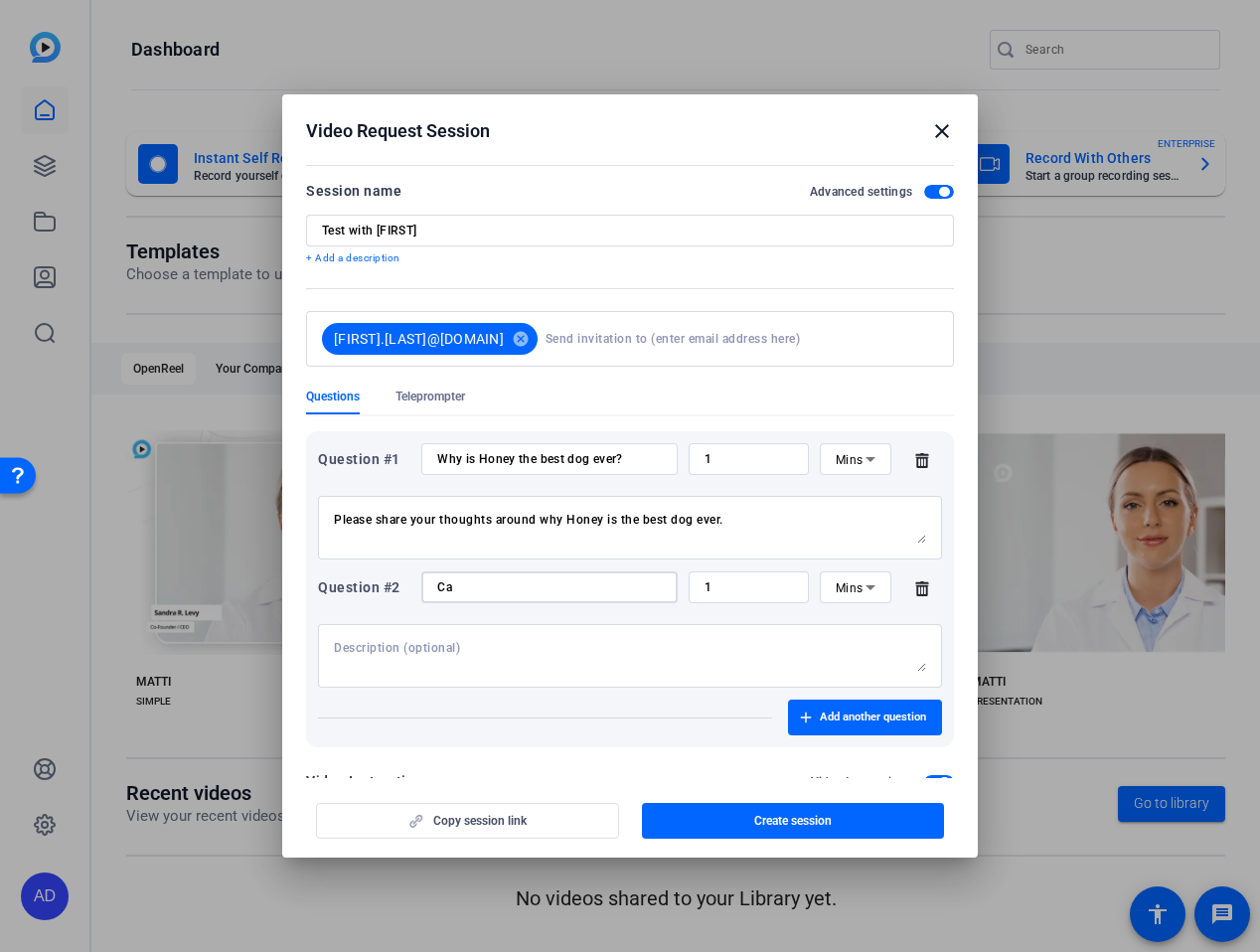 type on "C" 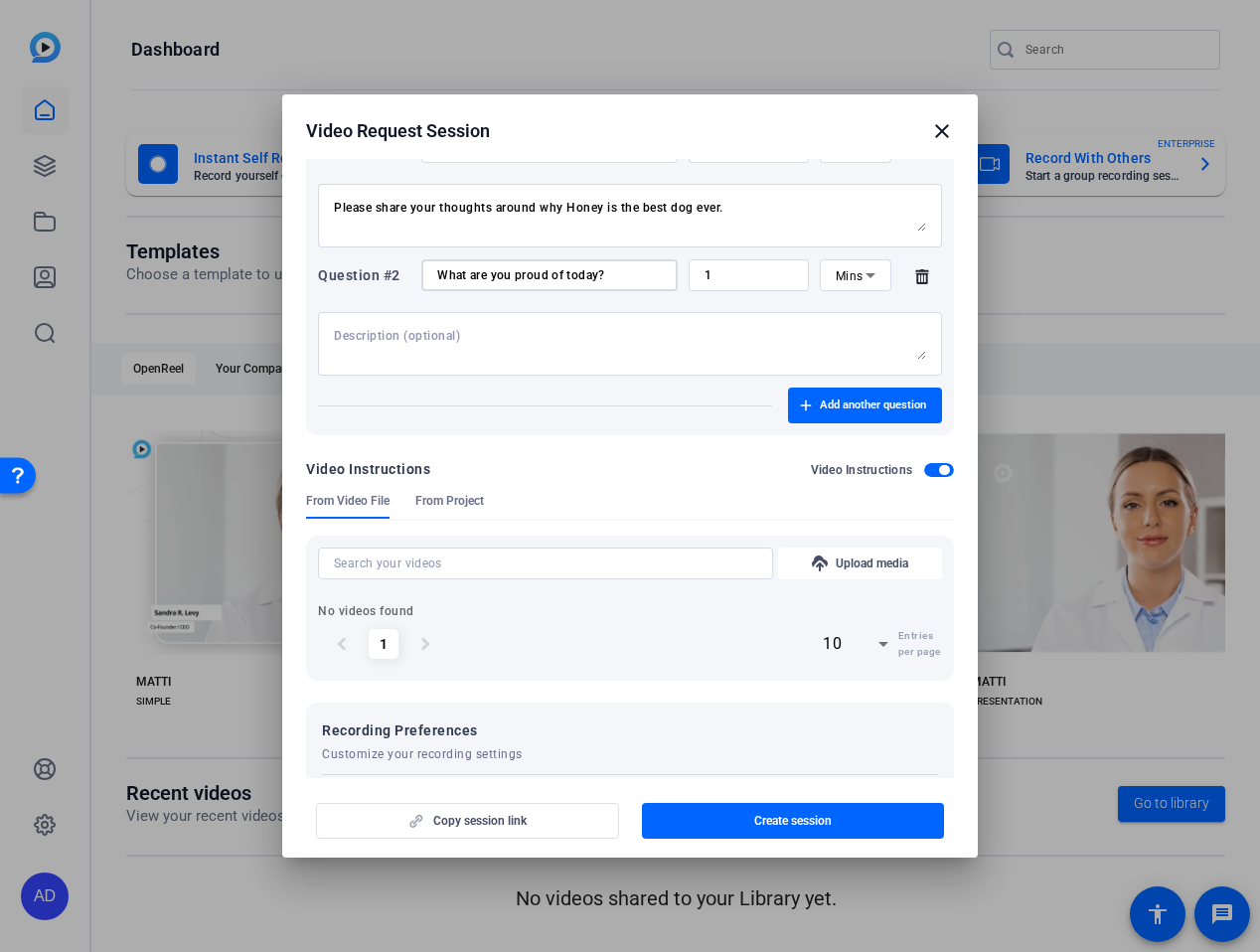 scroll, scrollTop: 397, scrollLeft: 0, axis: vertical 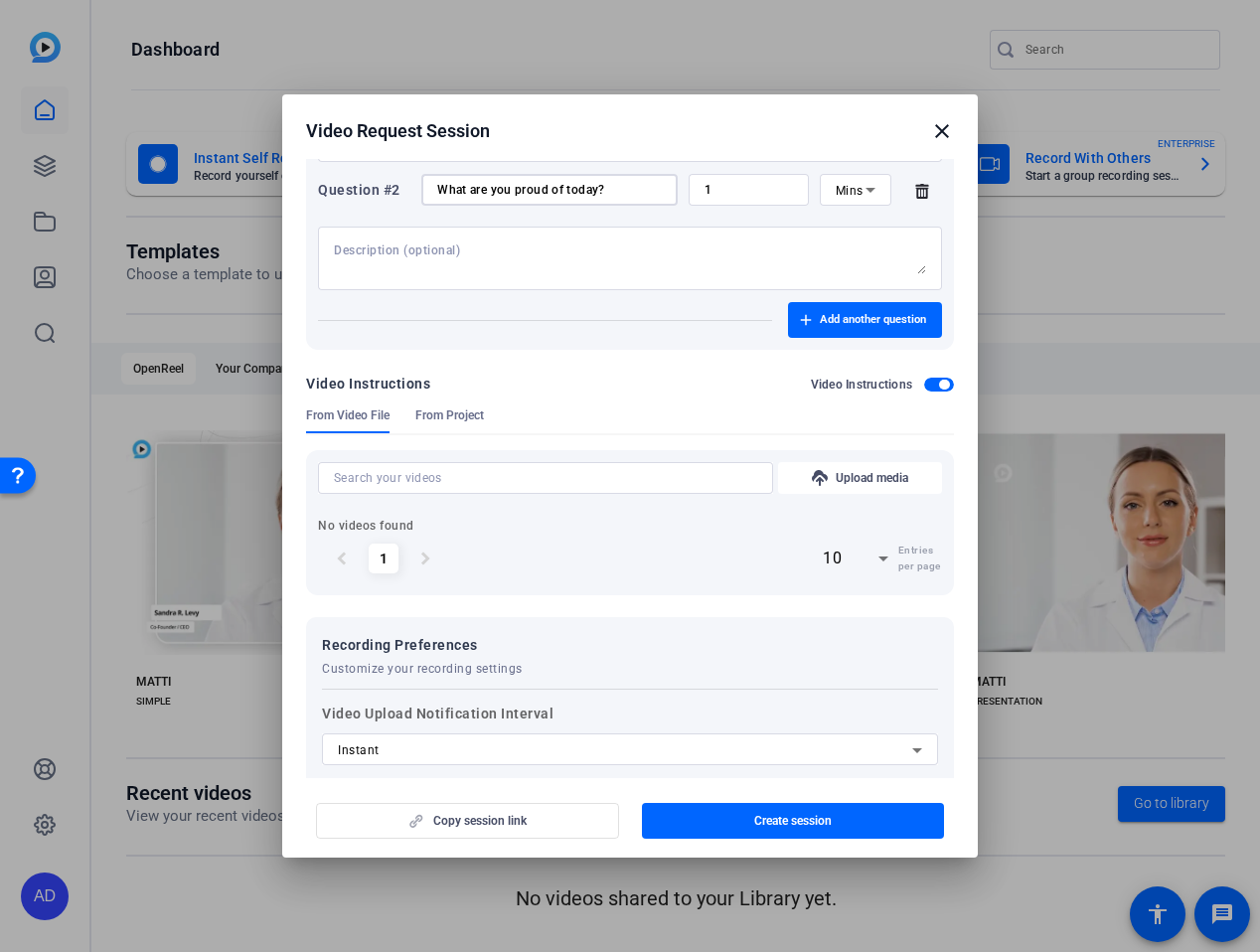 type on "What are you proud of today?" 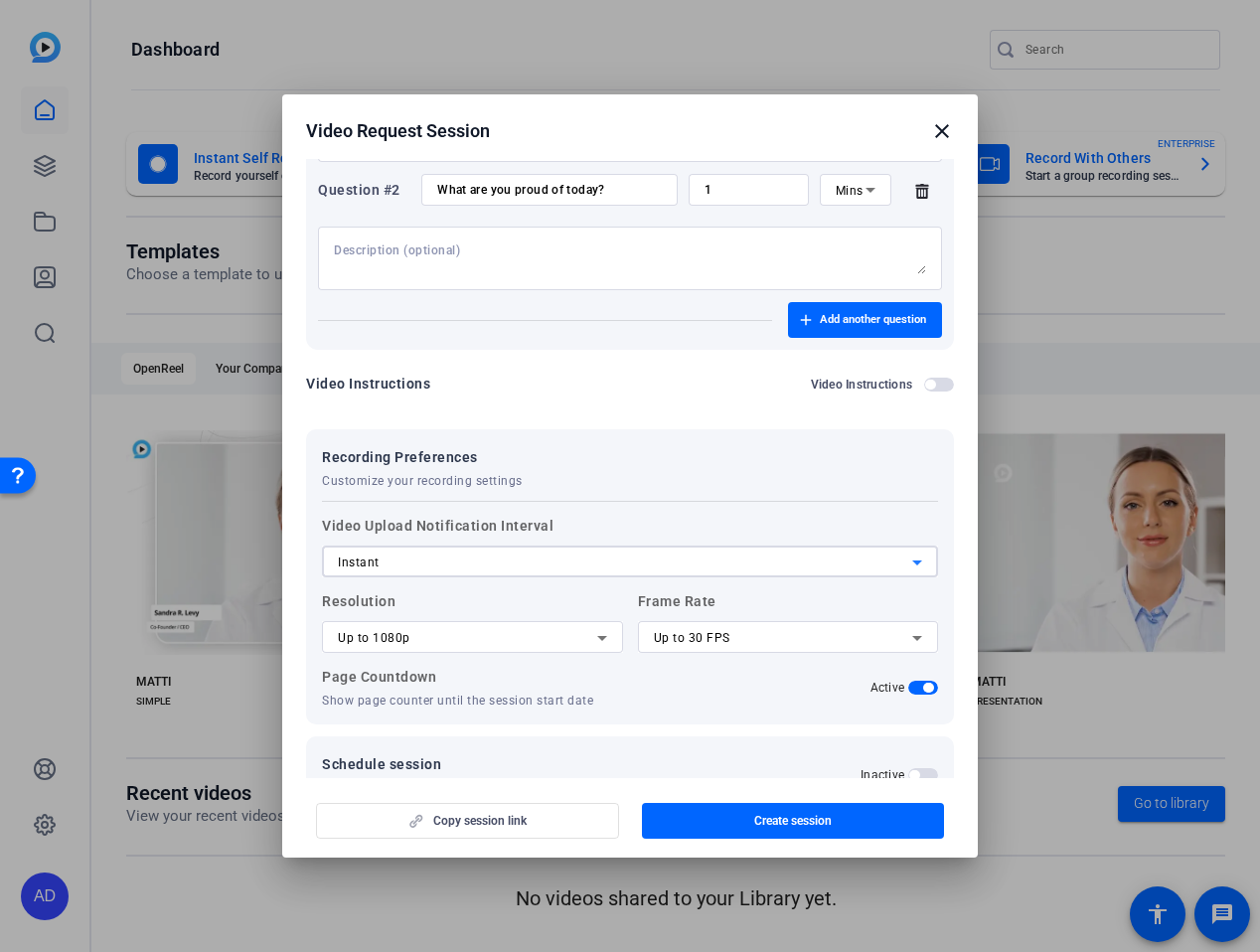 click on "Instant" at bounding box center (625, 562) 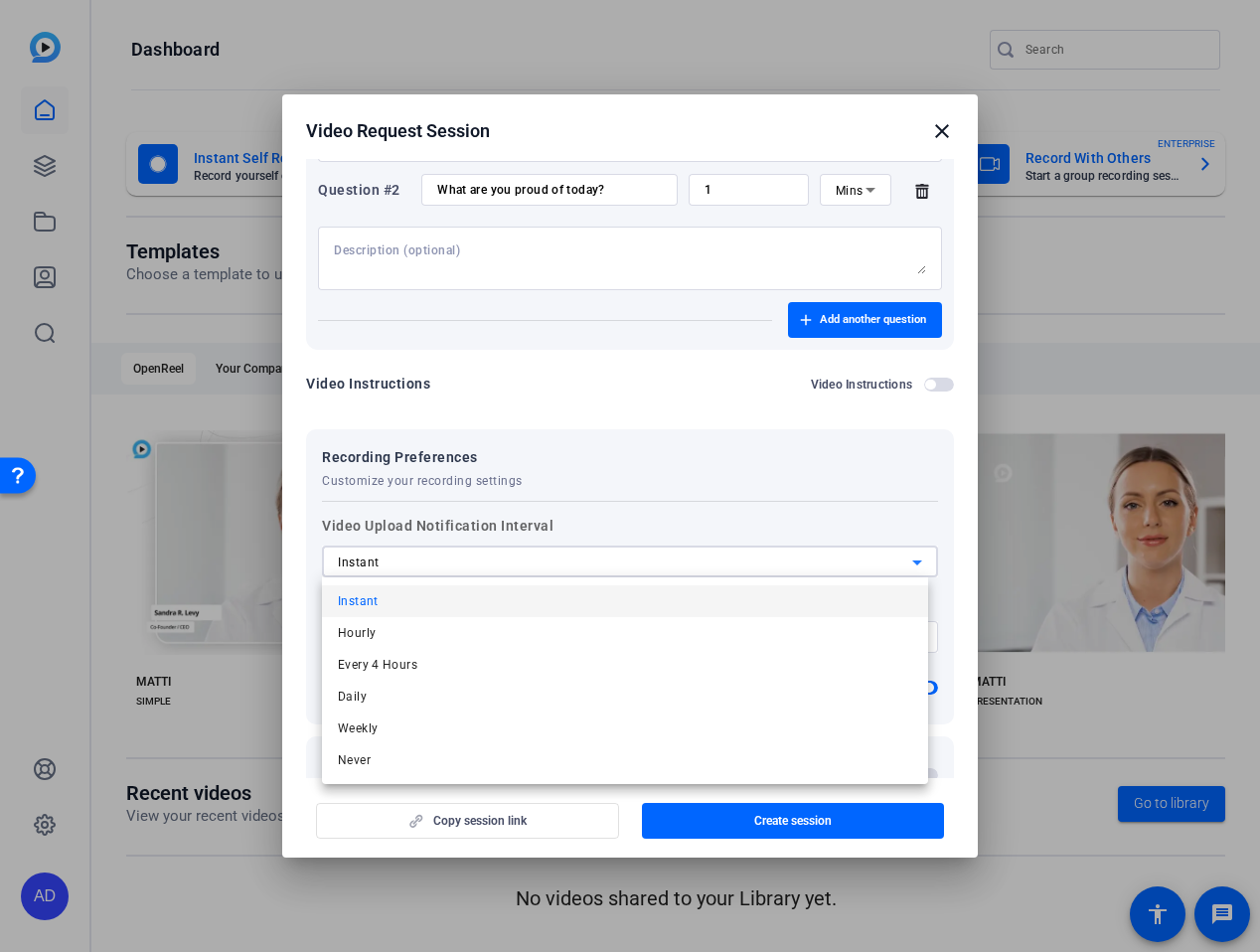 click at bounding box center [630, 476] 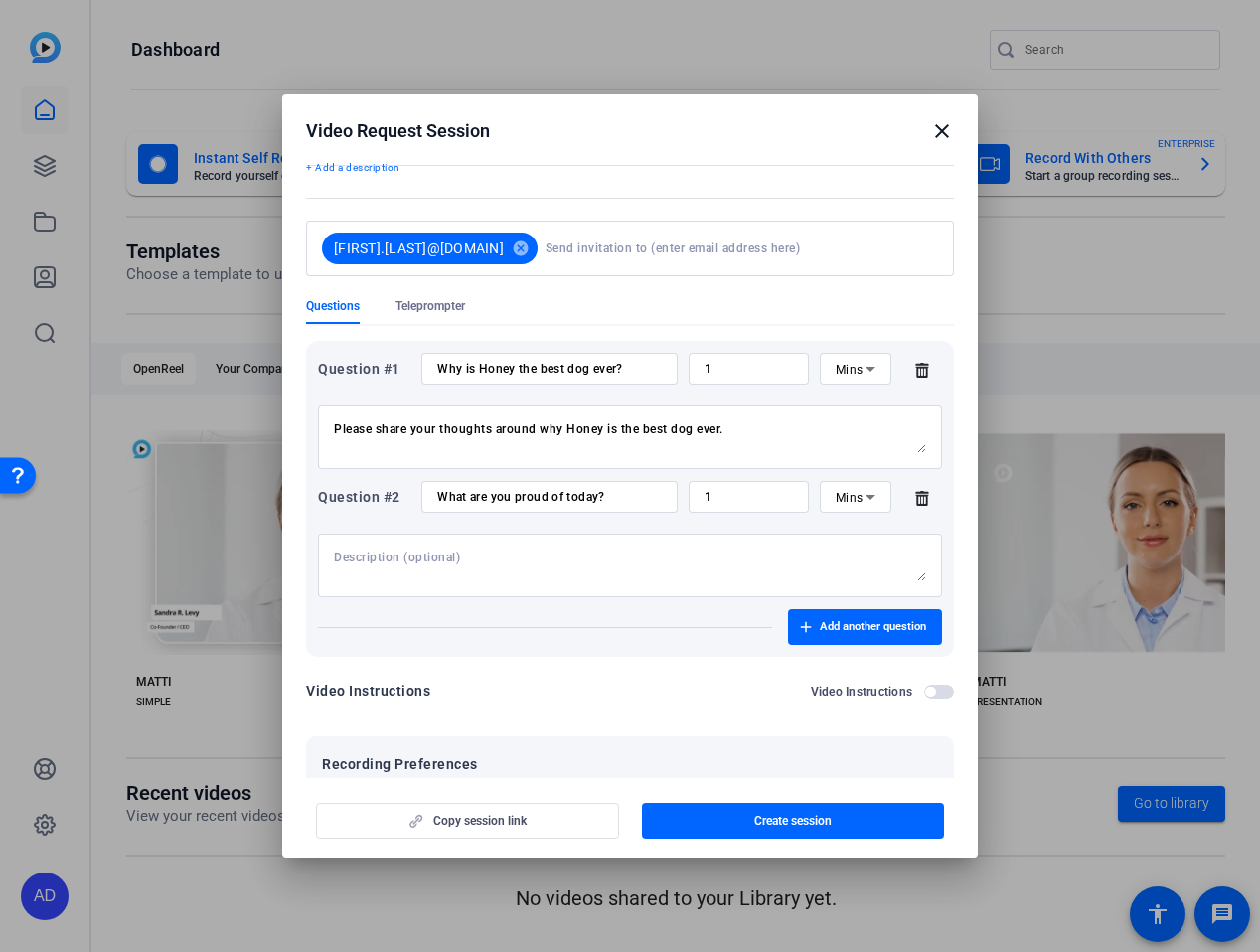 scroll, scrollTop: 0, scrollLeft: 0, axis: both 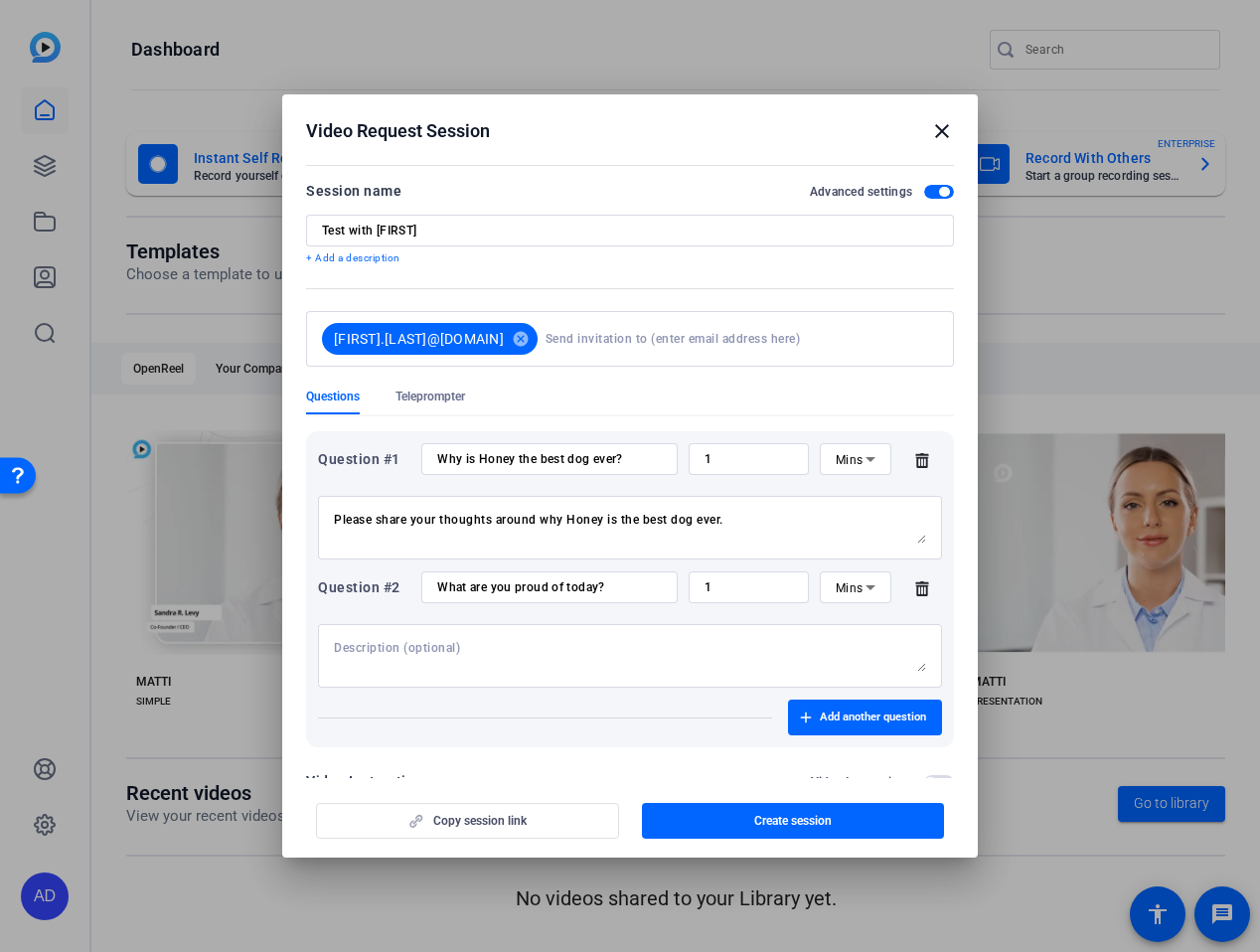 click on "Test with [FIRST]" at bounding box center [630, 231] 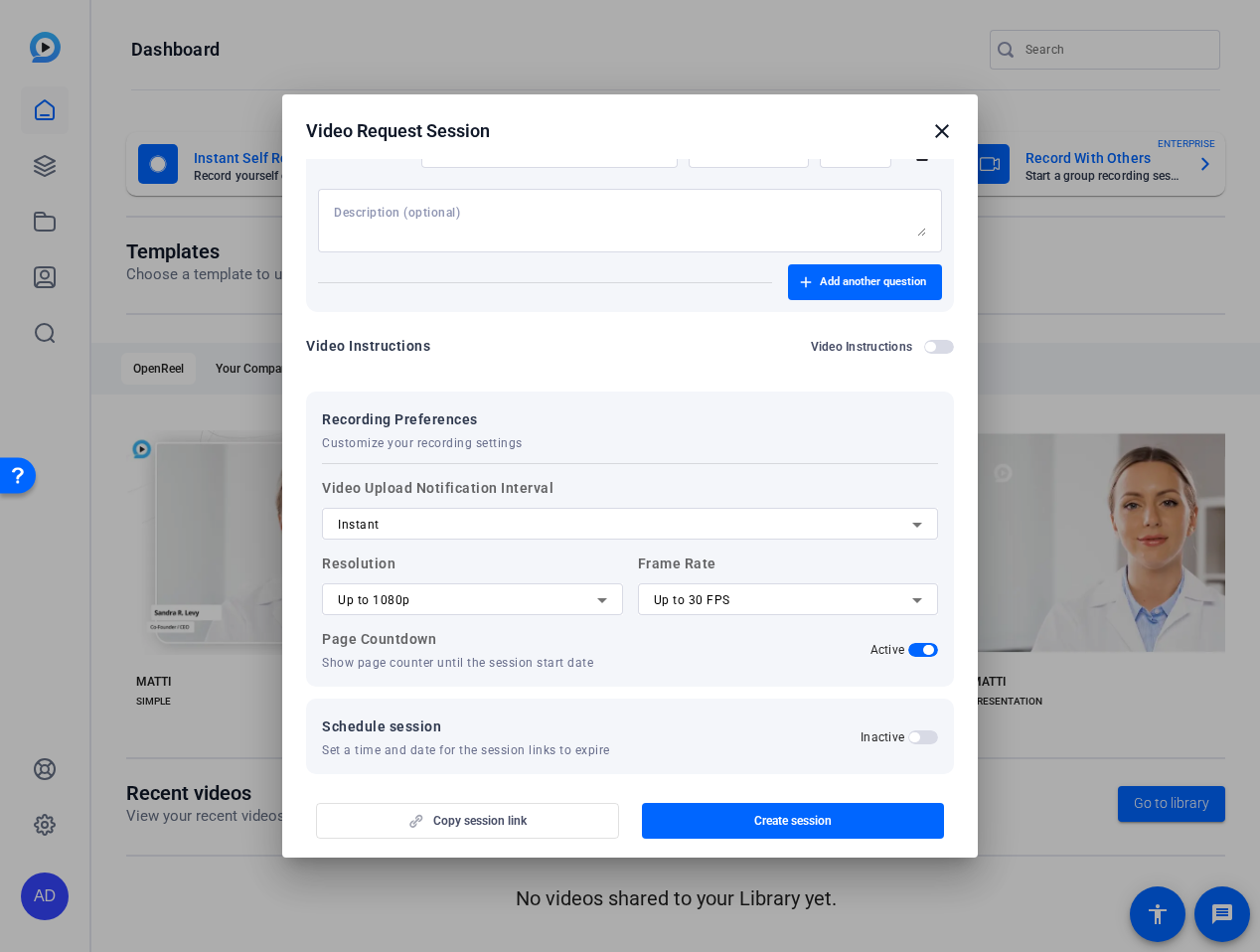 scroll, scrollTop: 453, scrollLeft: 0, axis: vertical 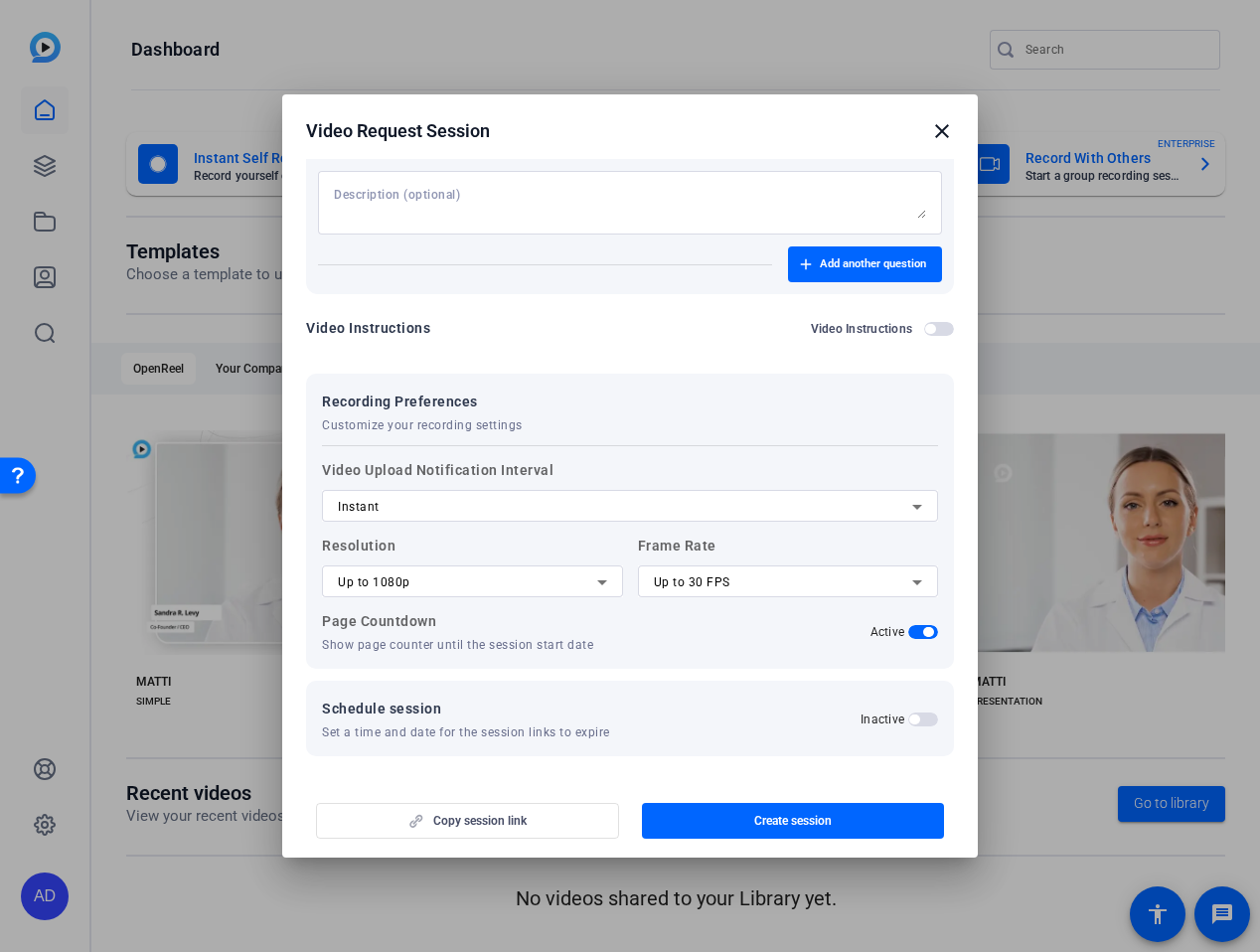 drag, startPoint x: 918, startPoint y: 632, endPoint x: 559, endPoint y: 631, distance: 359.00139 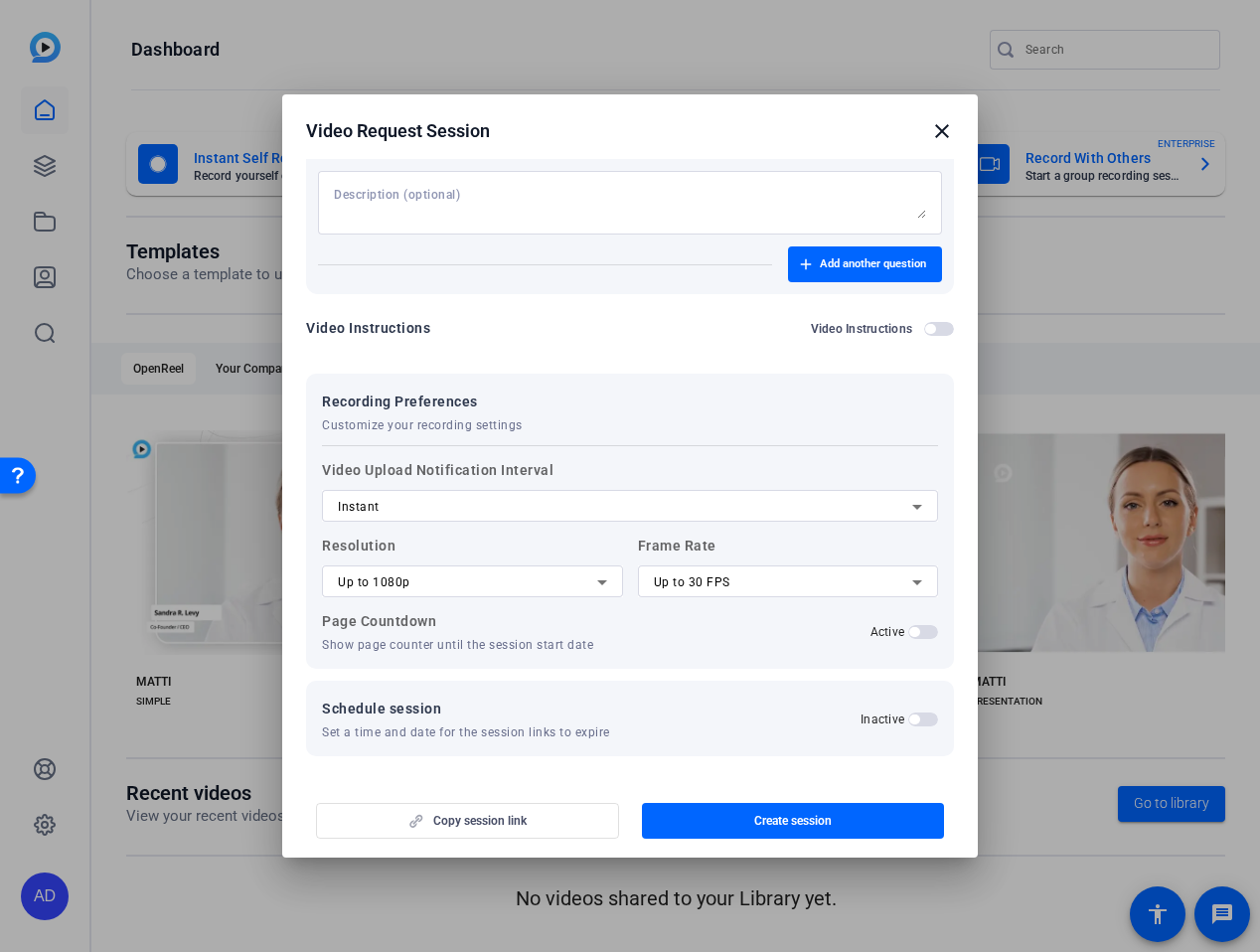 click on "Copy session link   Create session" at bounding box center [630, 813] 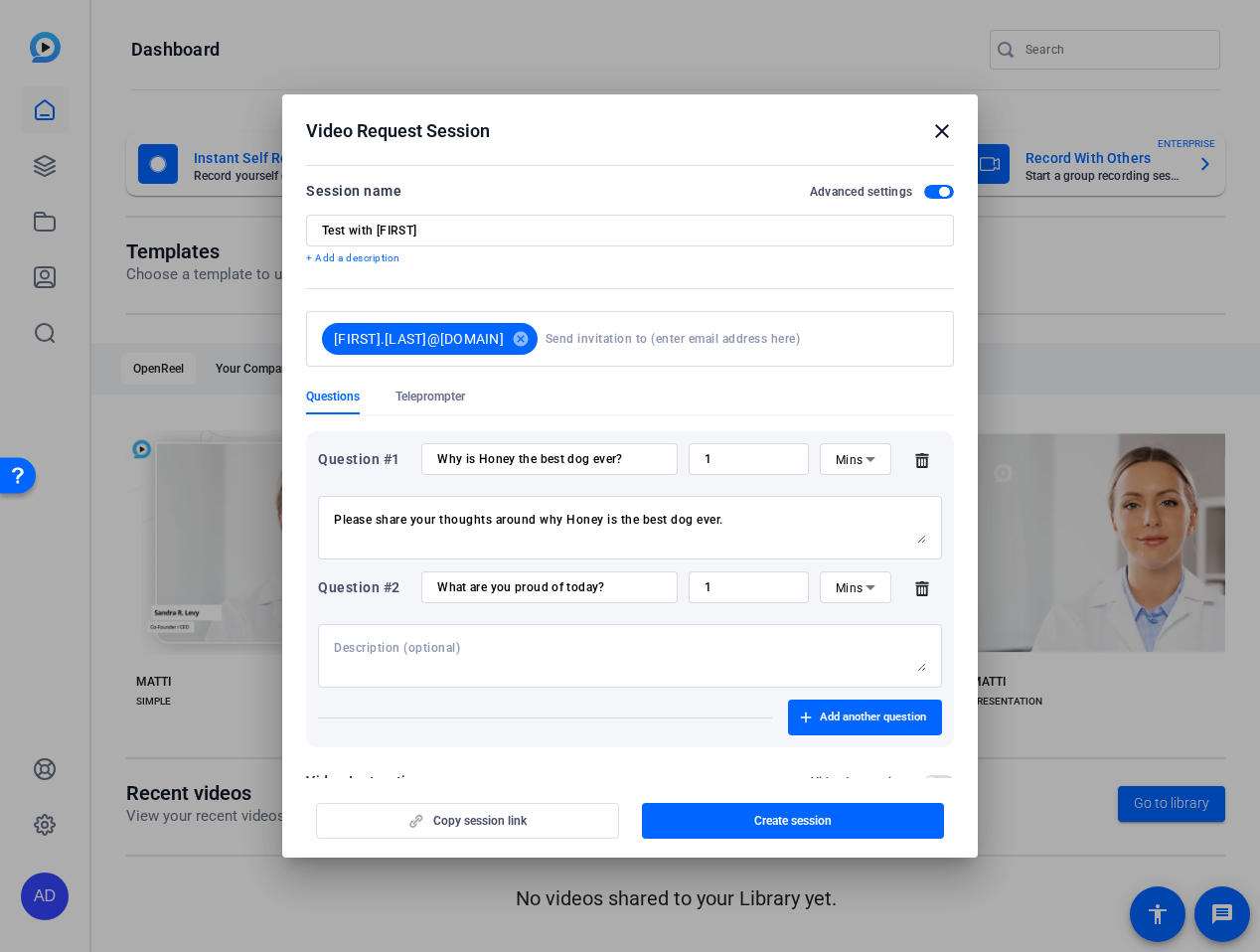 scroll, scrollTop: 453, scrollLeft: 0, axis: vertical 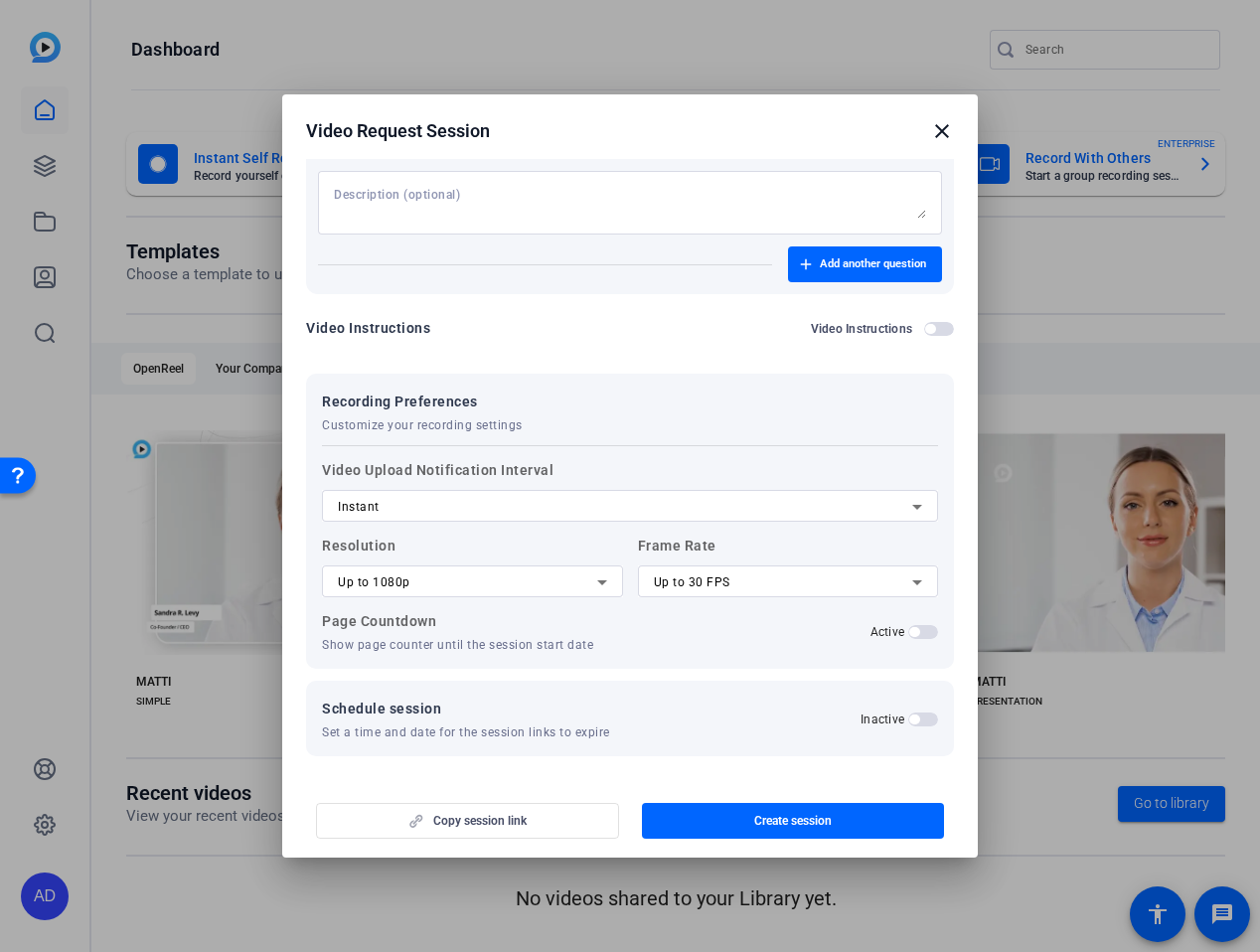 click on "Copy session link   Create session" at bounding box center [630, 813] 